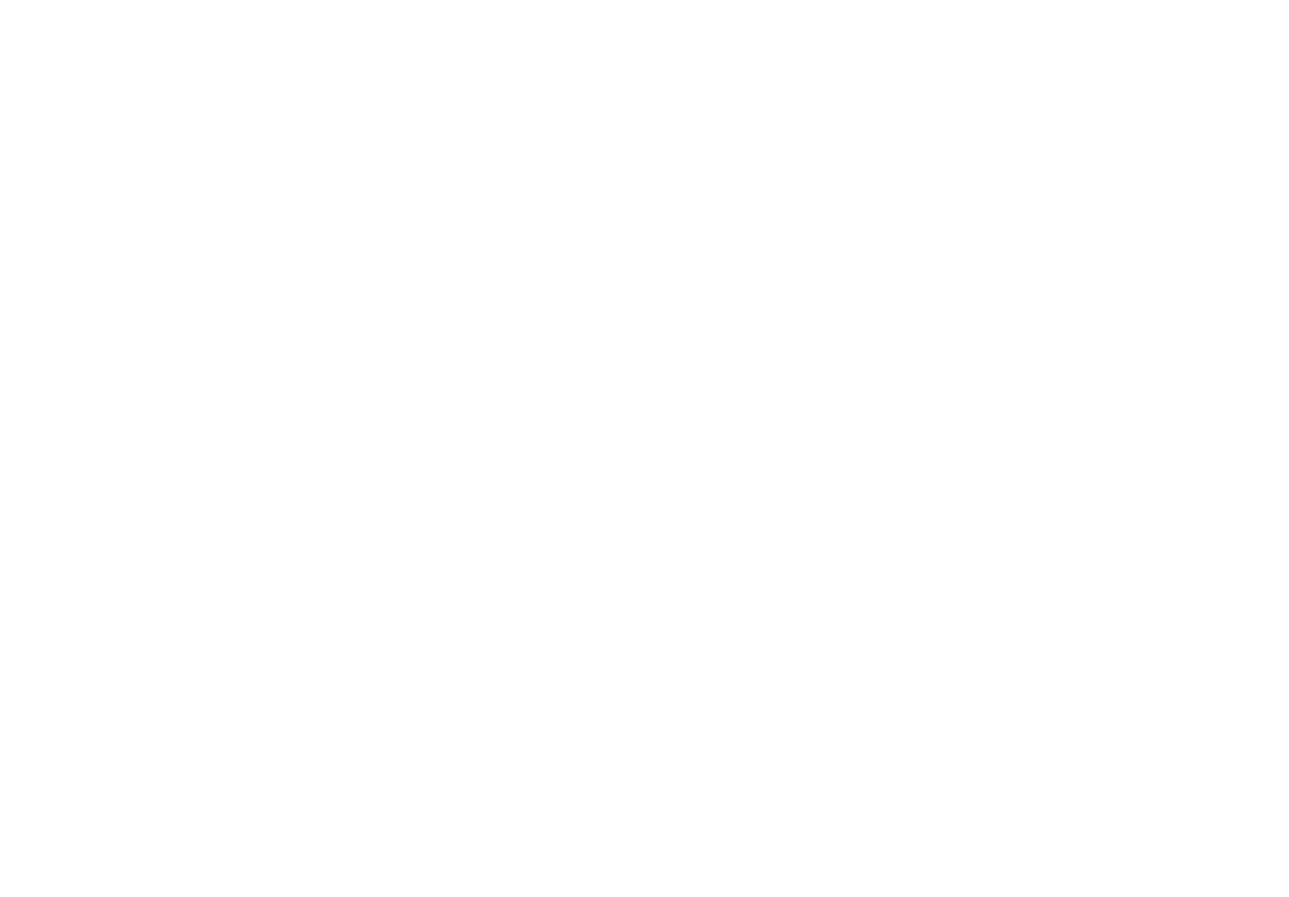 scroll, scrollTop: 0, scrollLeft: 0, axis: both 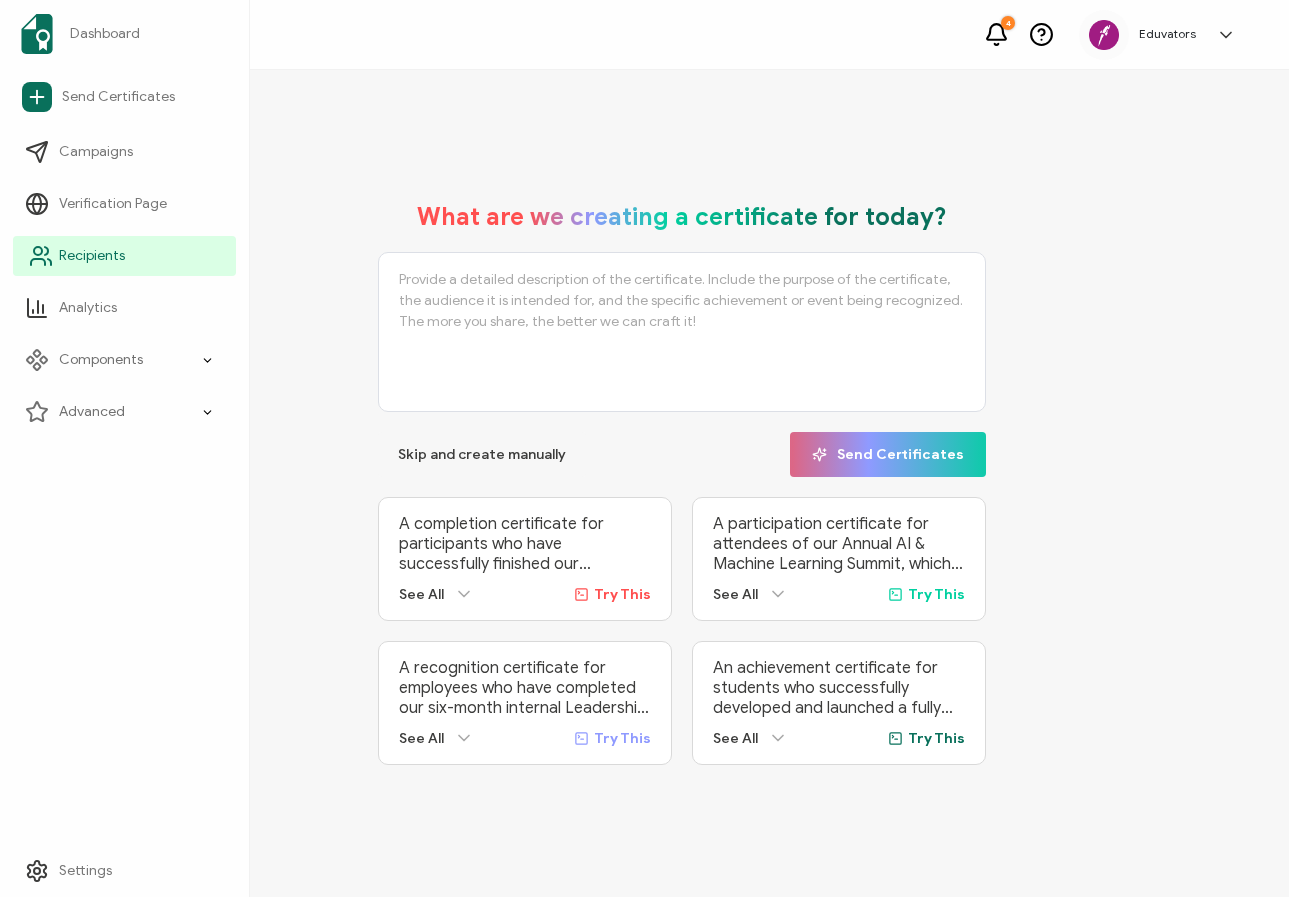 click 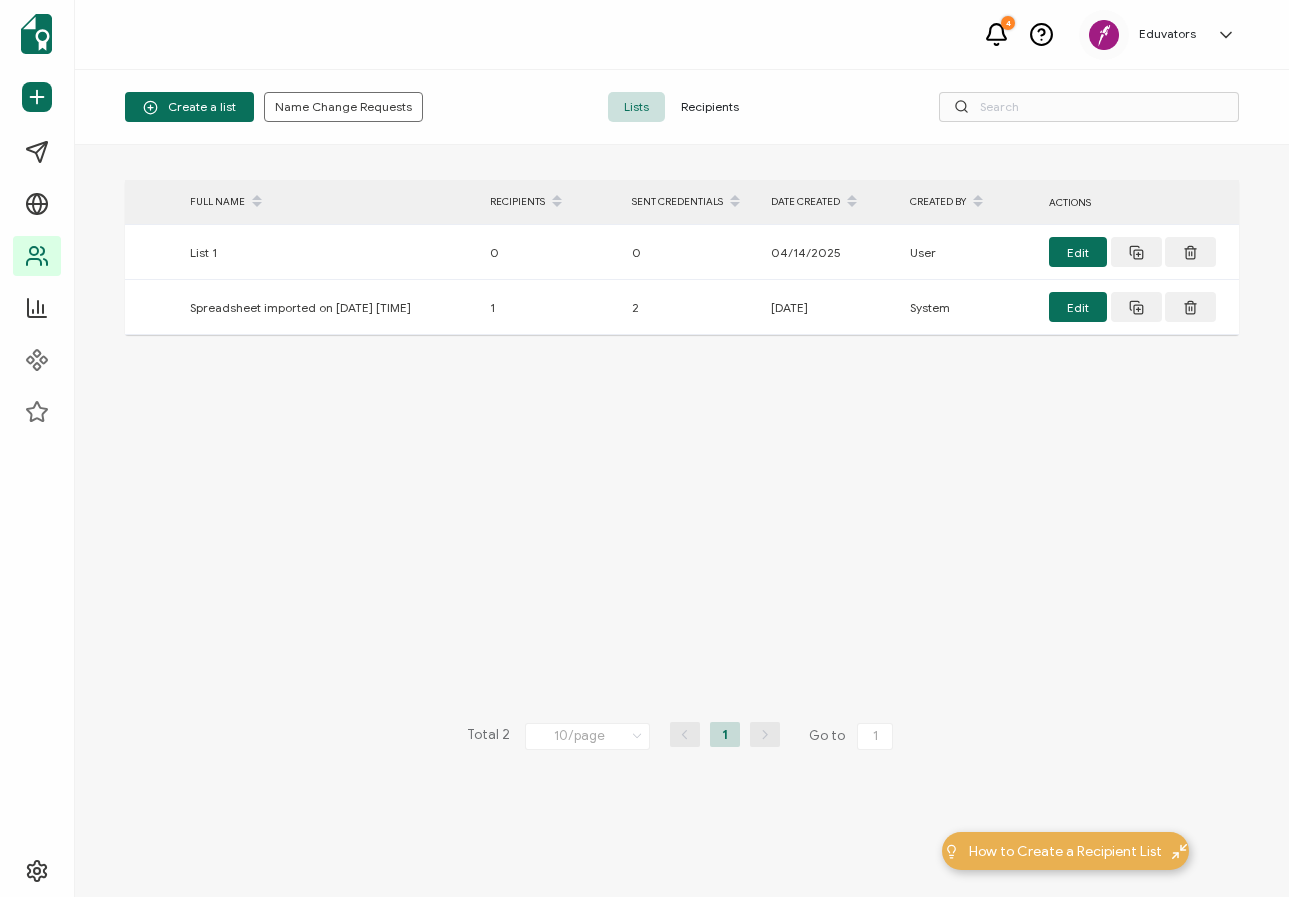click on "Recipients" at bounding box center (710, 107) 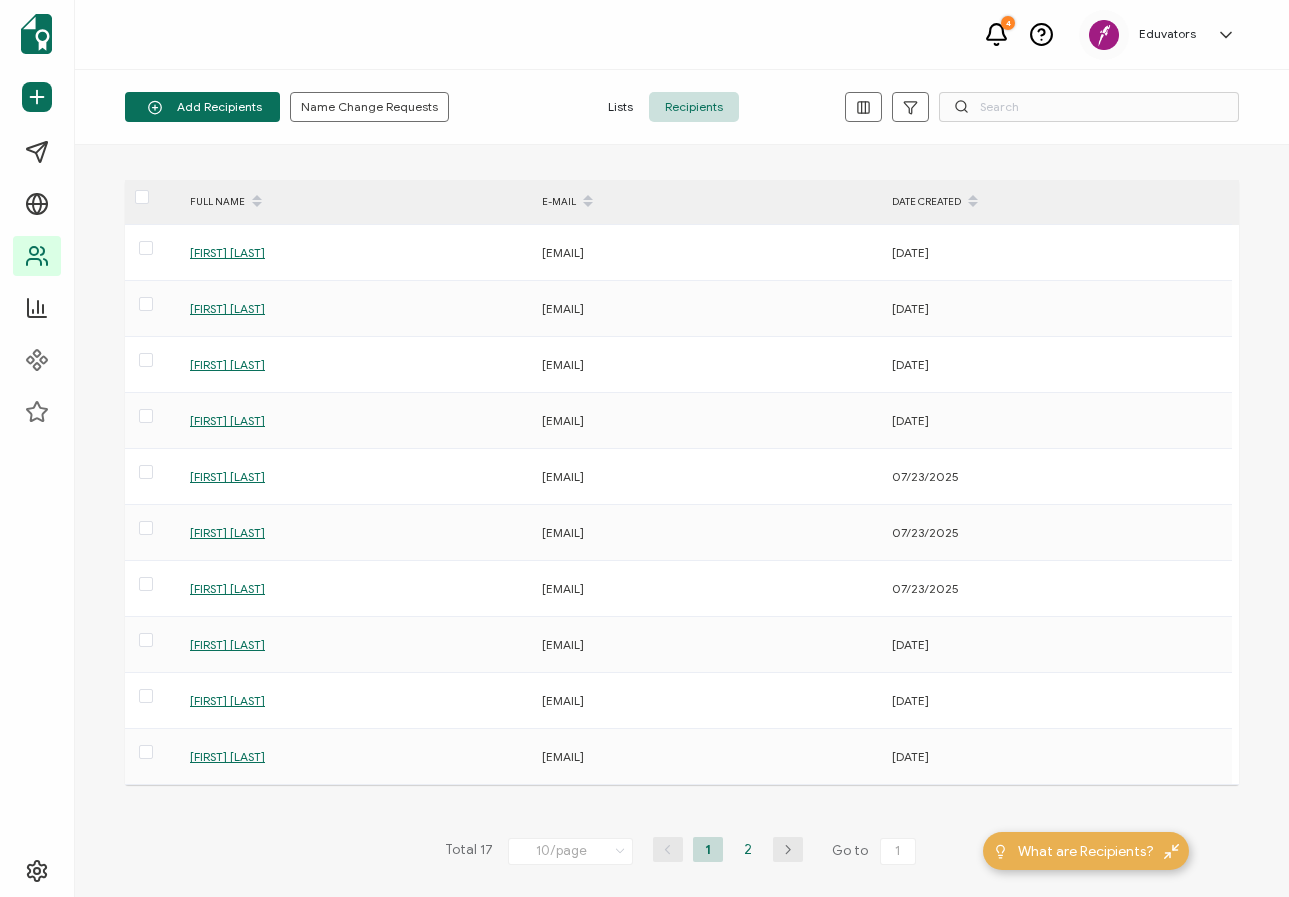 click on "2" at bounding box center [748, 849] 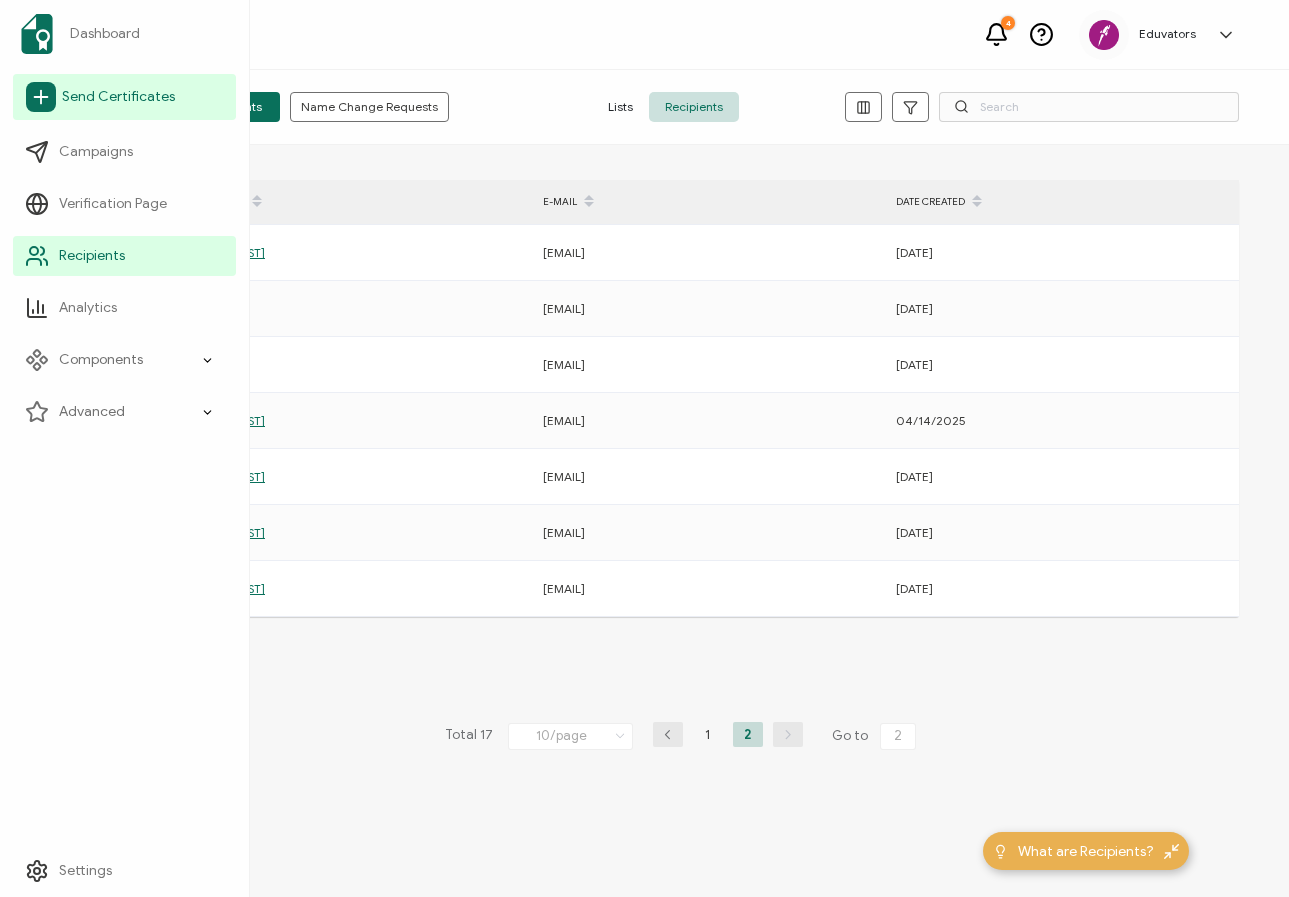 click on "Send Certificates" at bounding box center [118, 97] 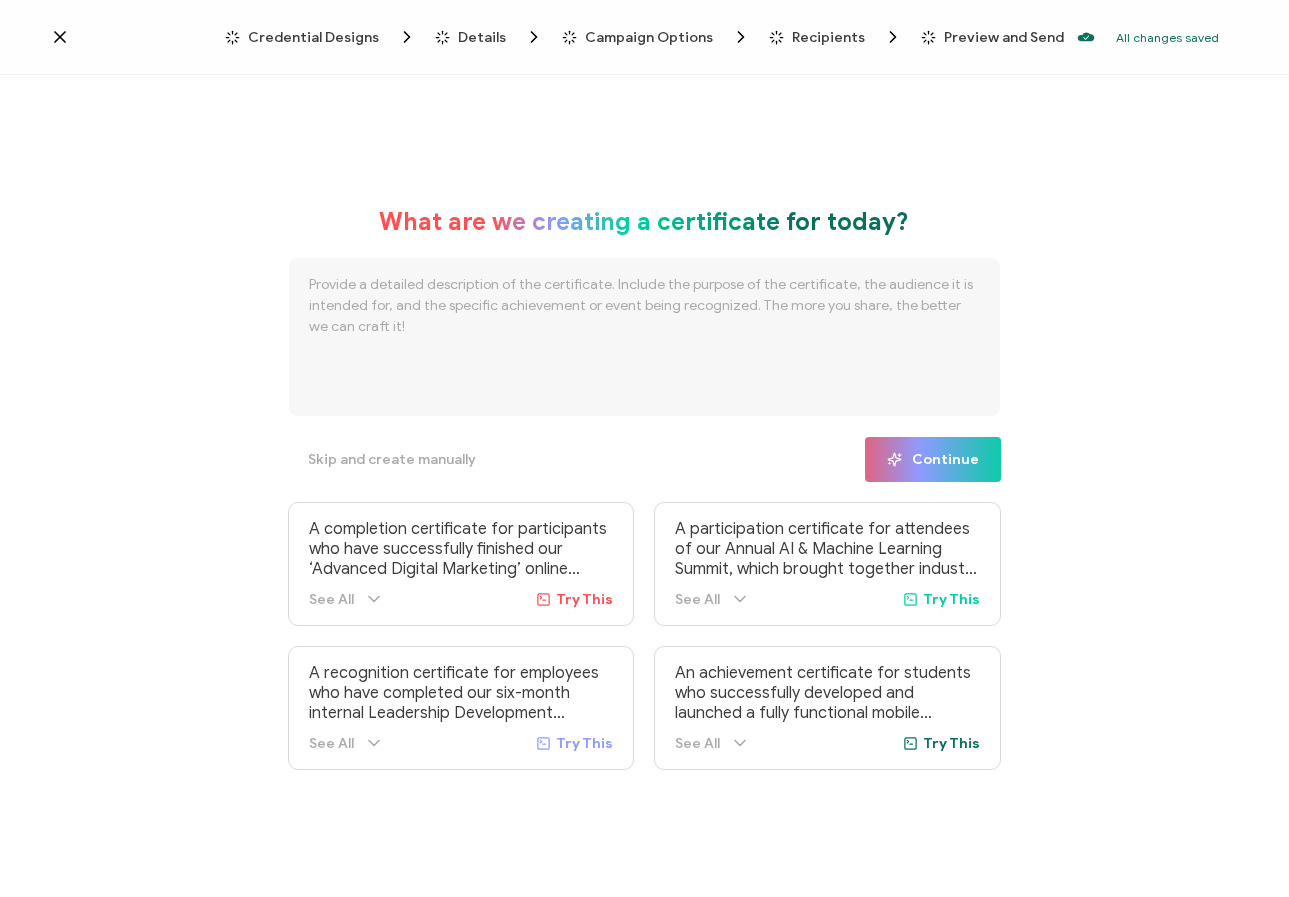 click 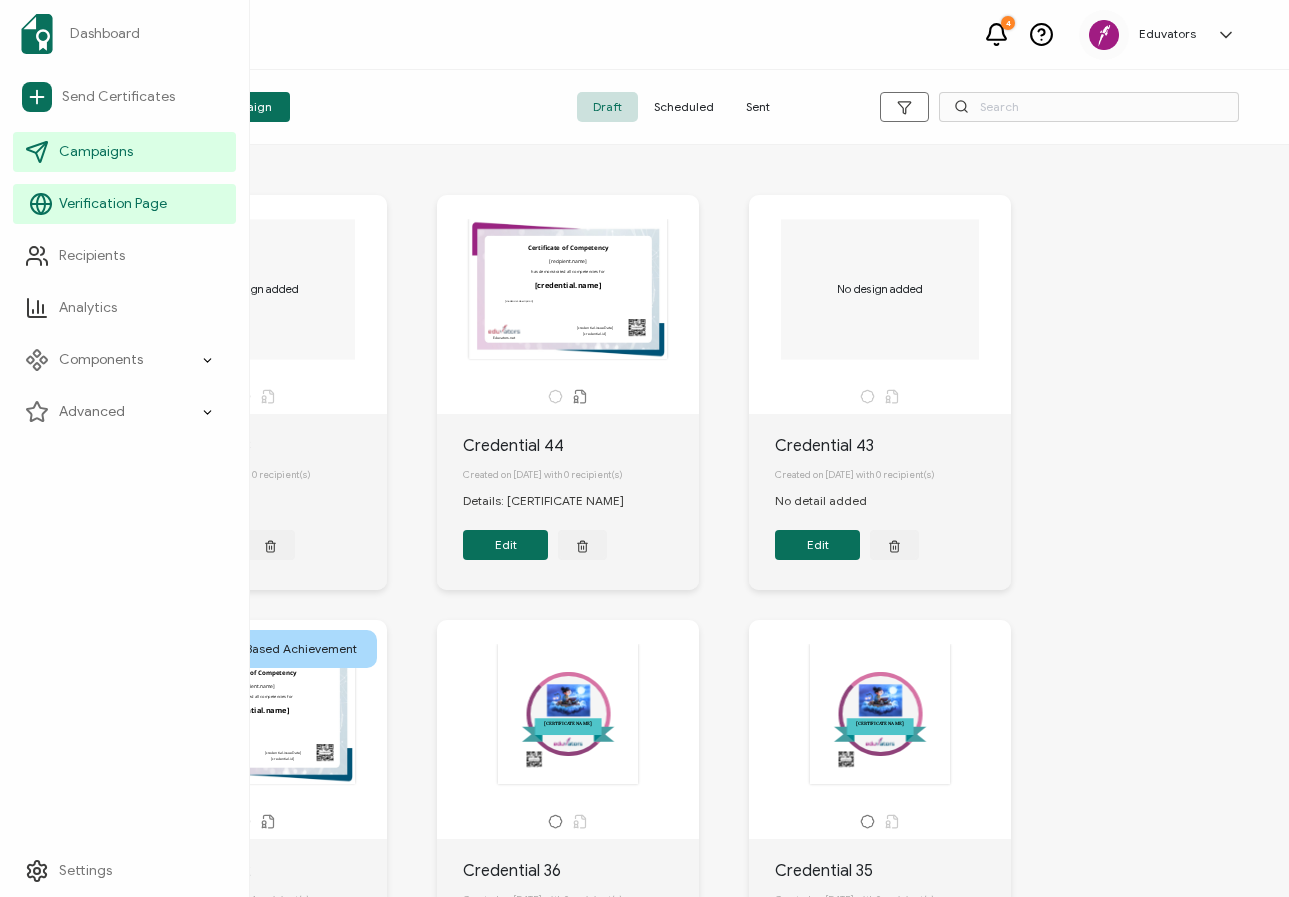 click on "Verification Page" at bounding box center (113, 204) 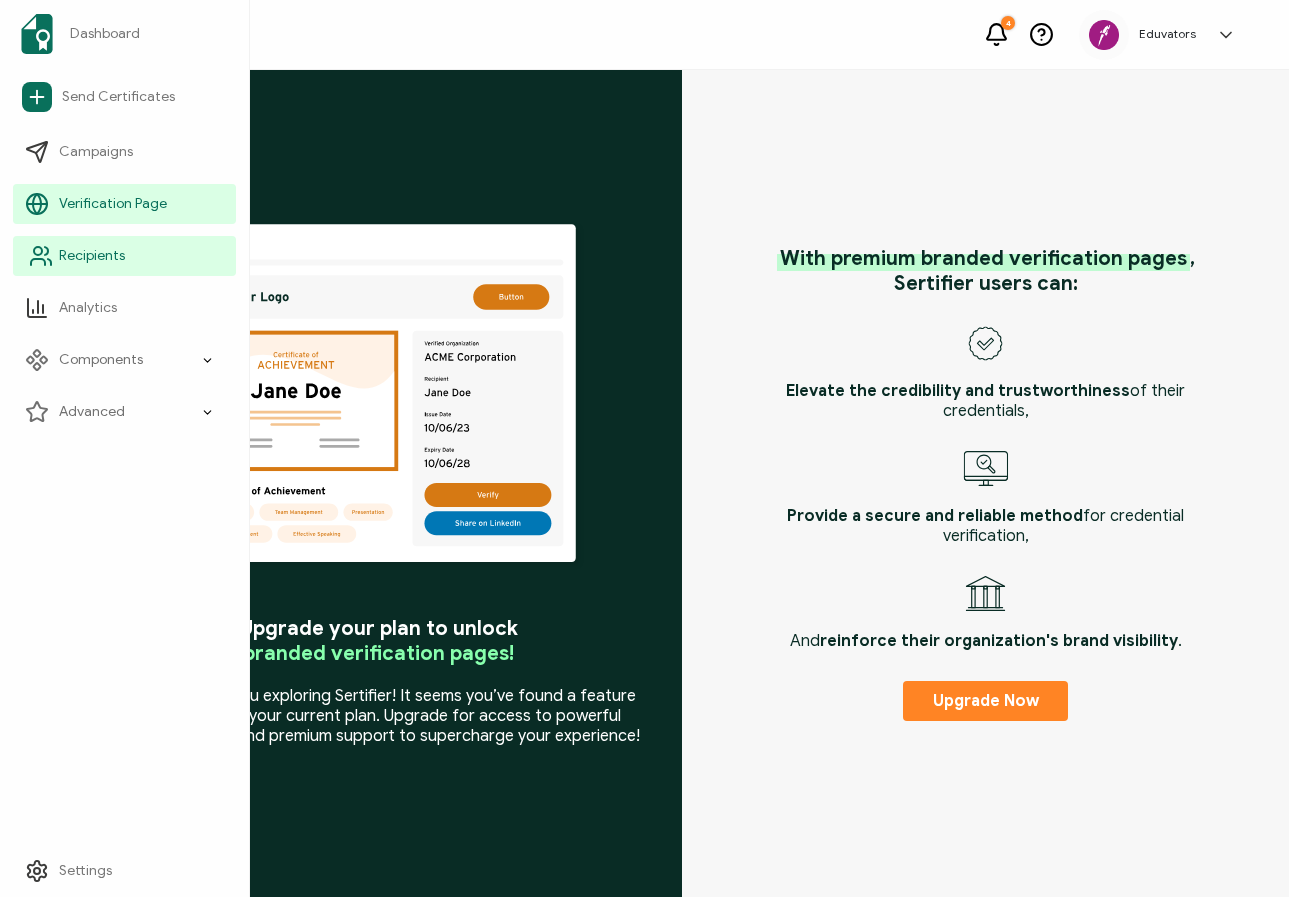 click on "Recipients" at bounding box center (92, 256) 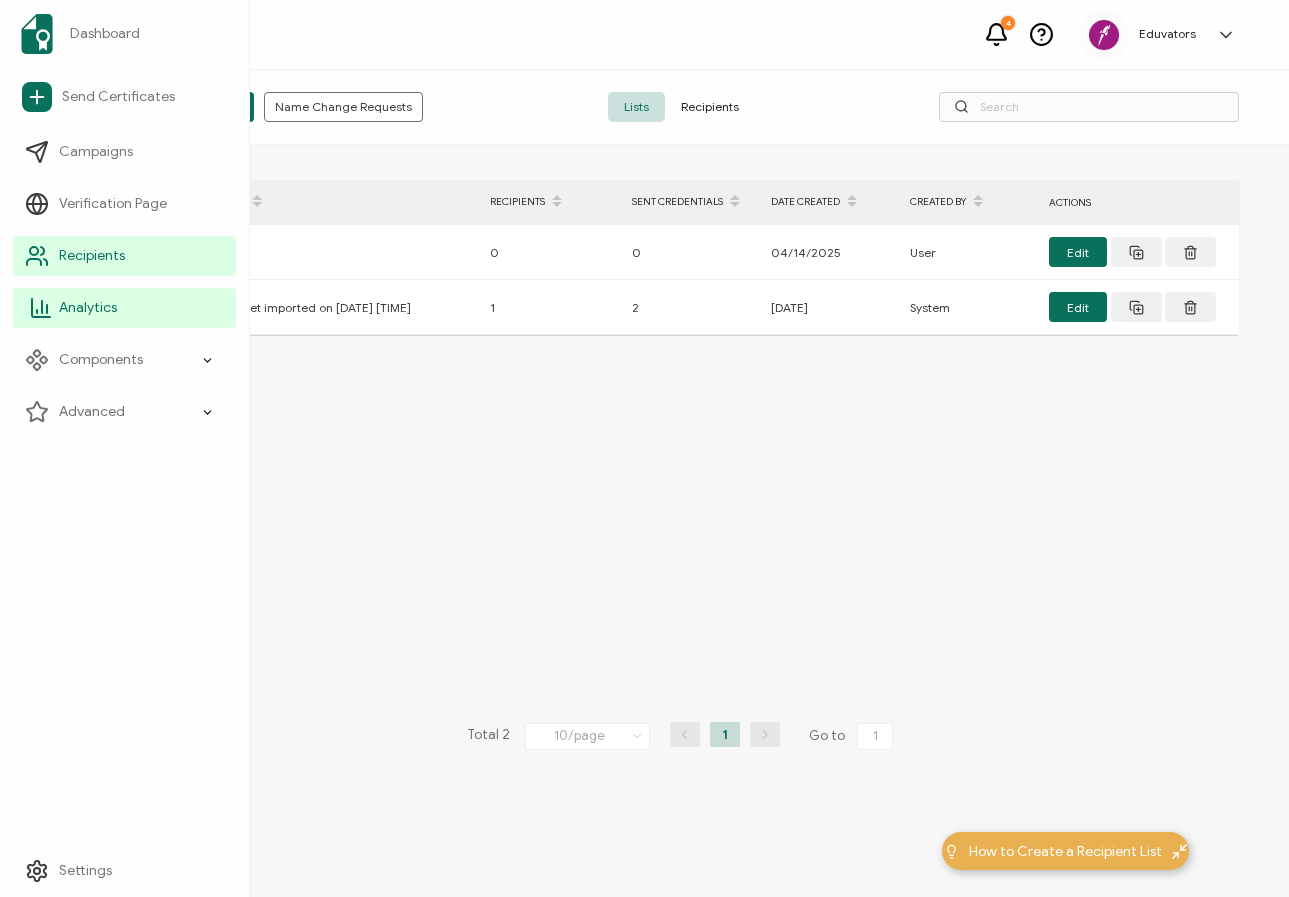 click on "Analytics" at bounding box center [88, 308] 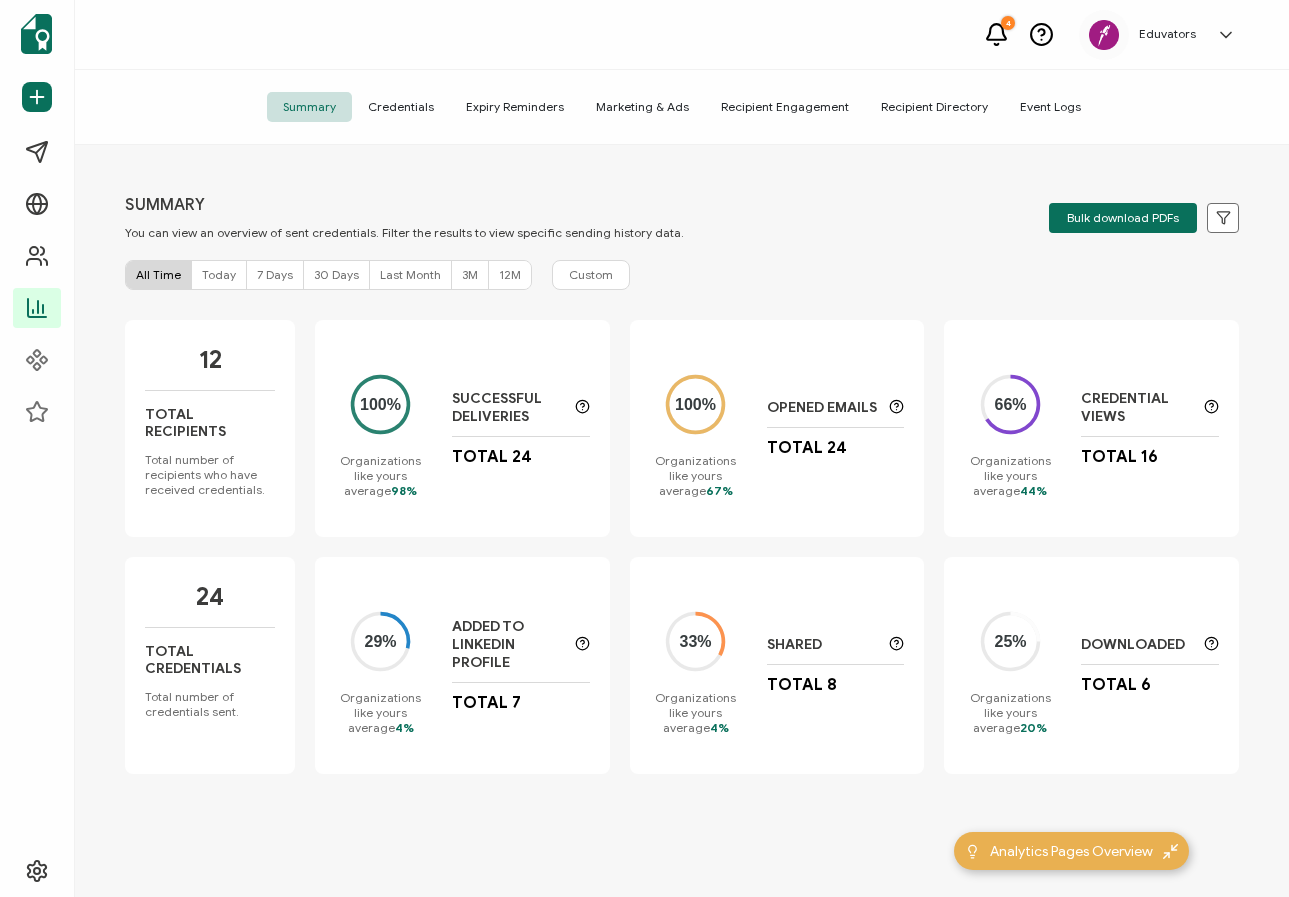 click on "30 Days" at bounding box center (336, 274) 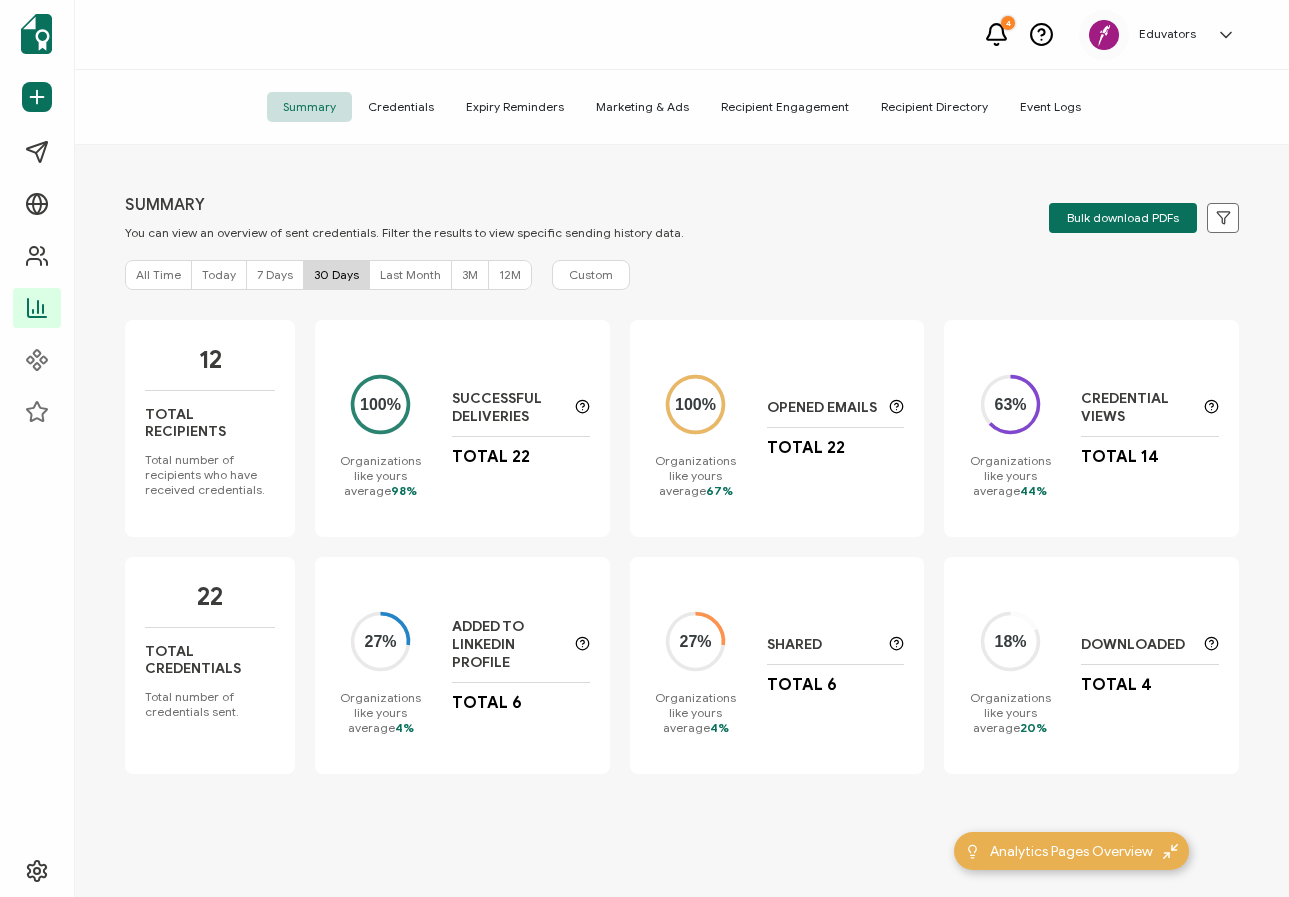 click on "Credentials" at bounding box center [401, 107] 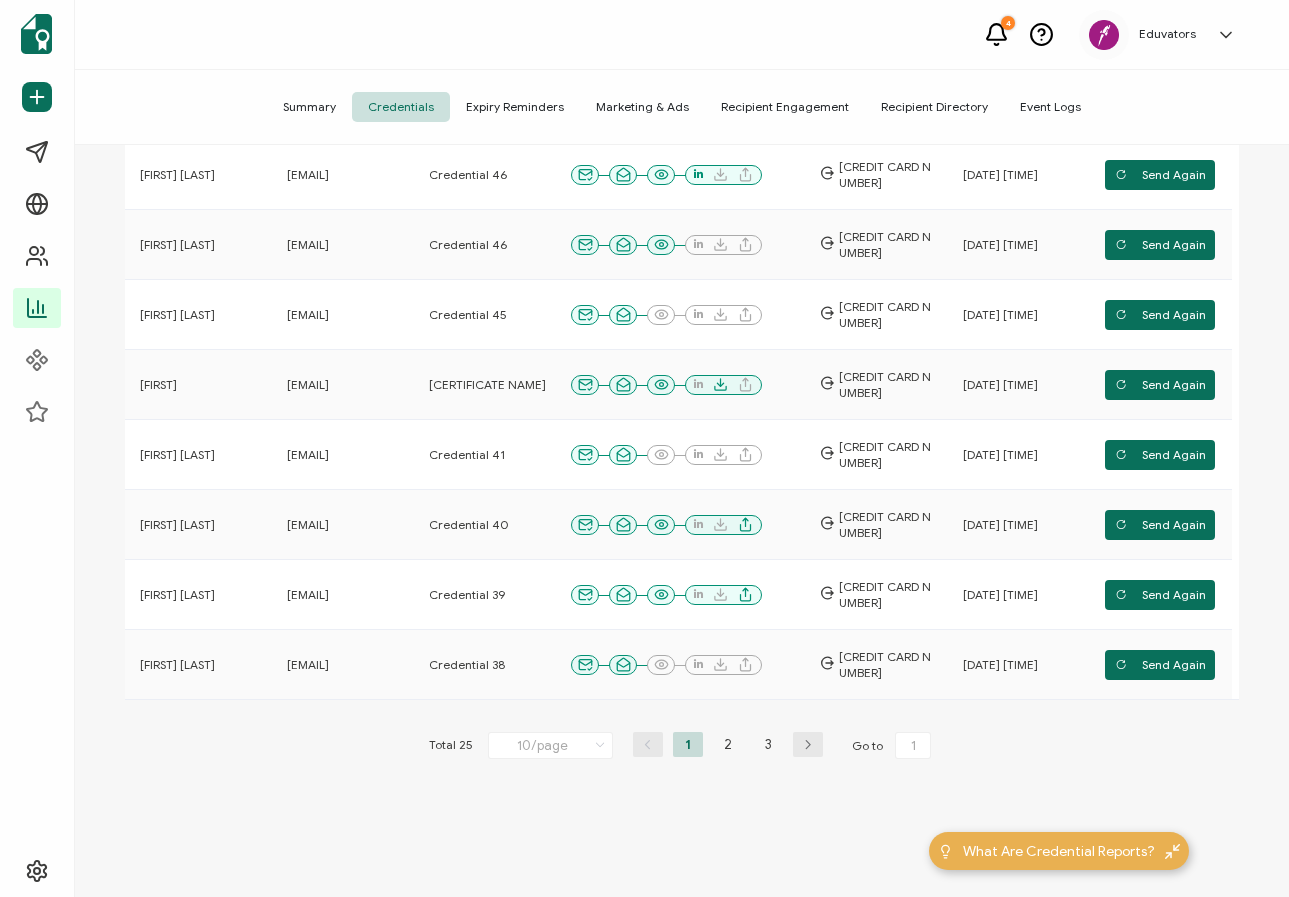 scroll, scrollTop: 453, scrollLeft: 0, axis: vertical 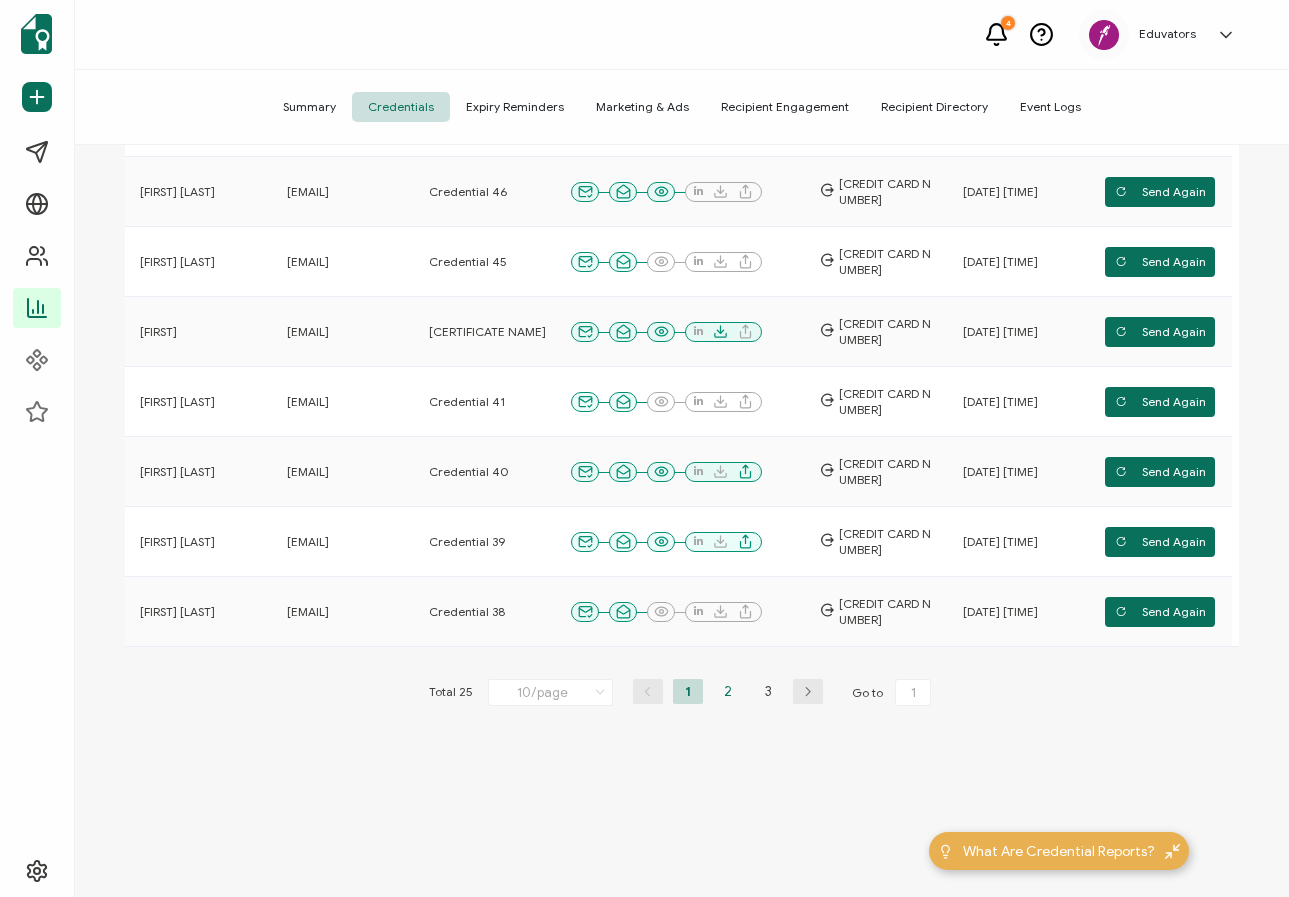 click on "2" at bounding box center (728, 691) 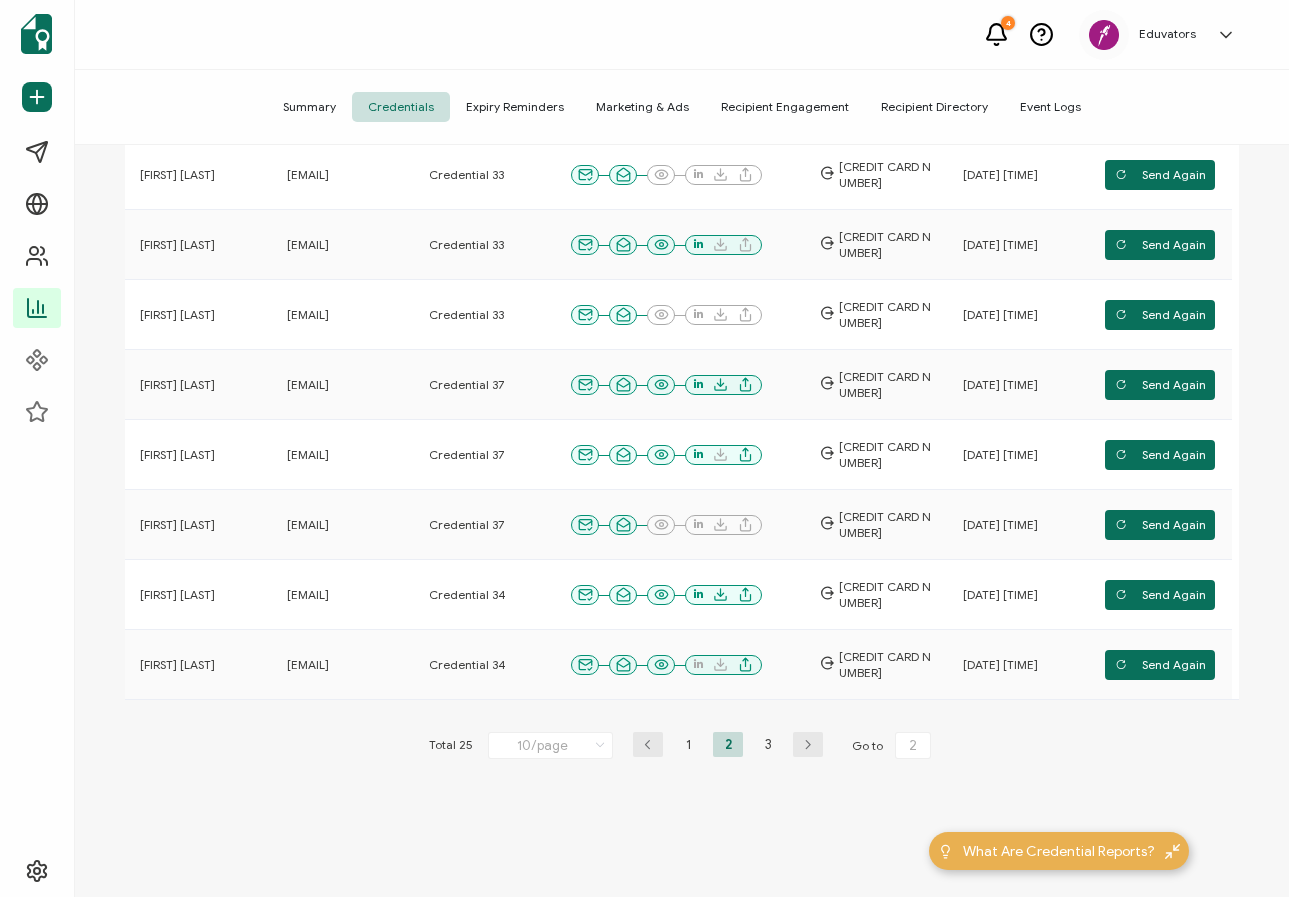 scroll, scrollTop: 453, scrollLeft: 0, axis: vertical 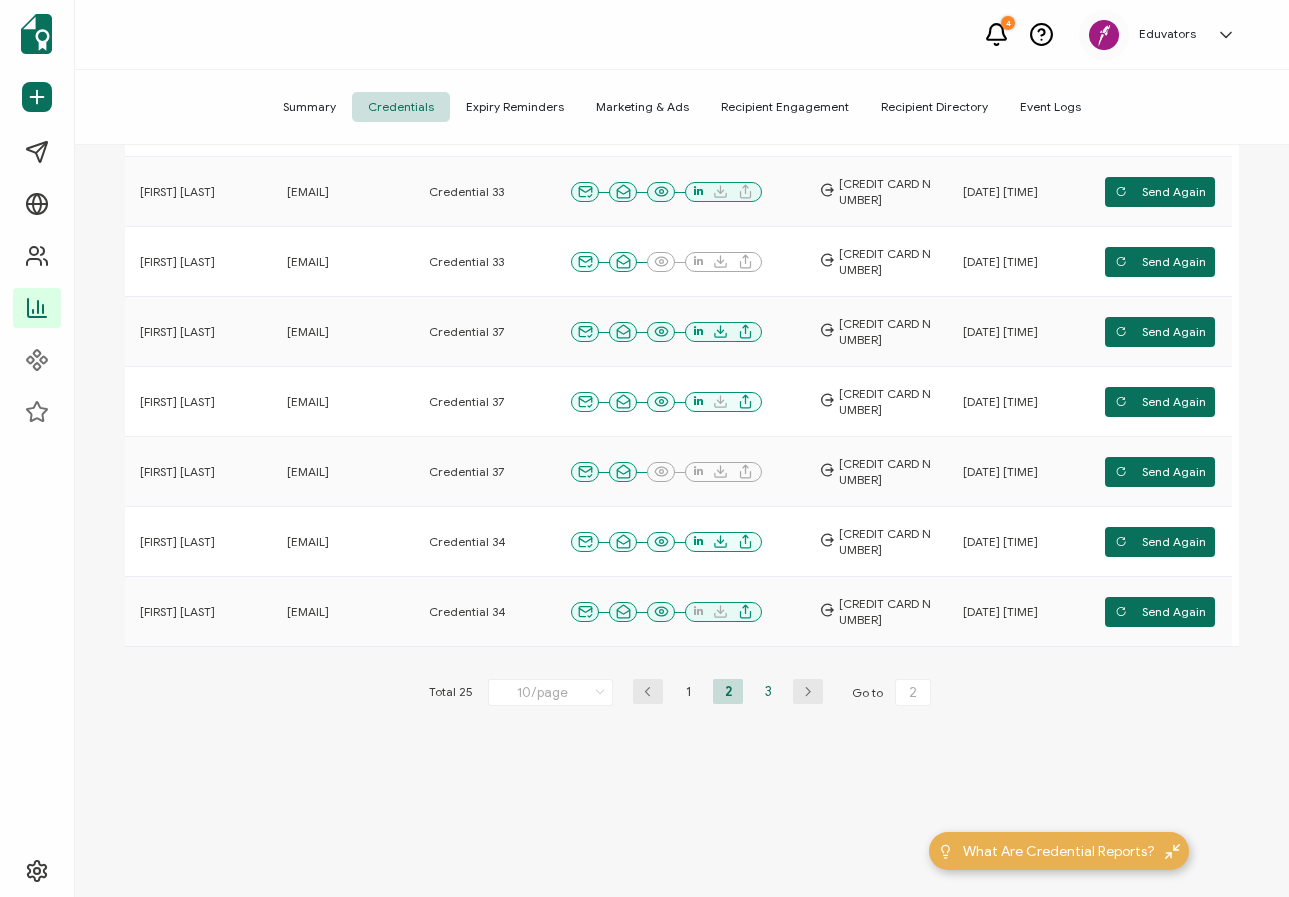 click on "3" at bounding box center (768, 691) 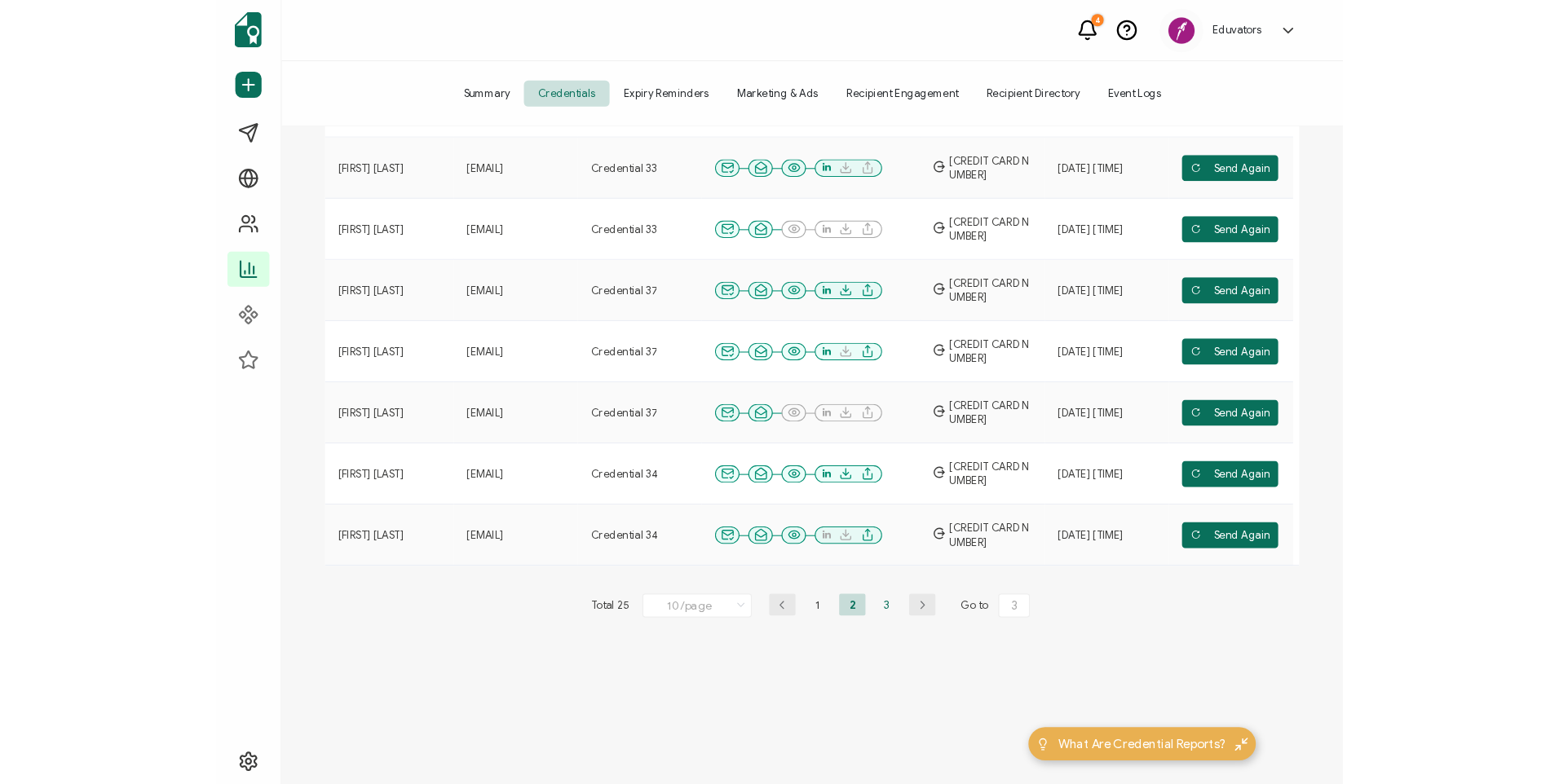 scroll, scrollTop: 0, scrollLeft: 0, axis: both 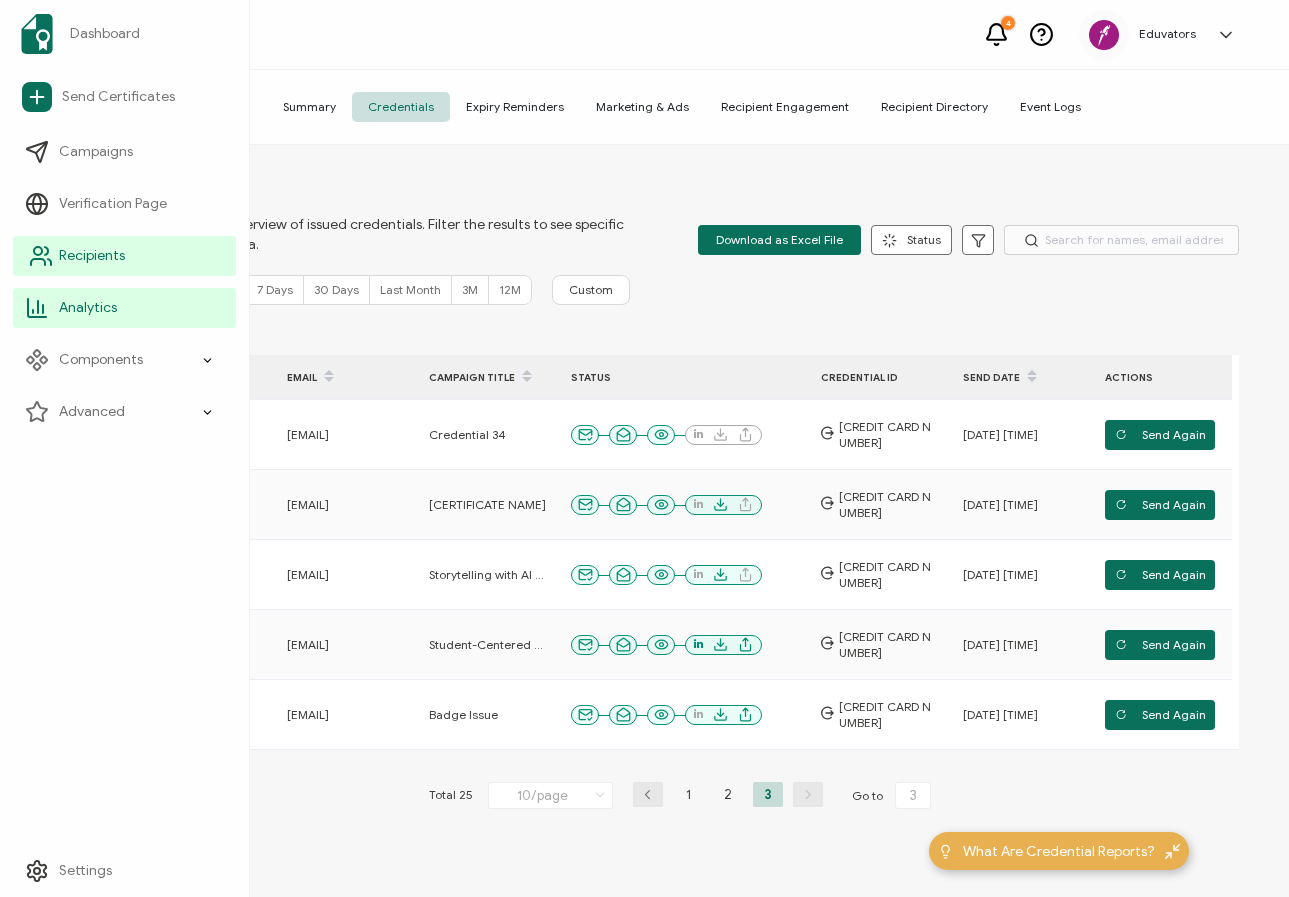 click 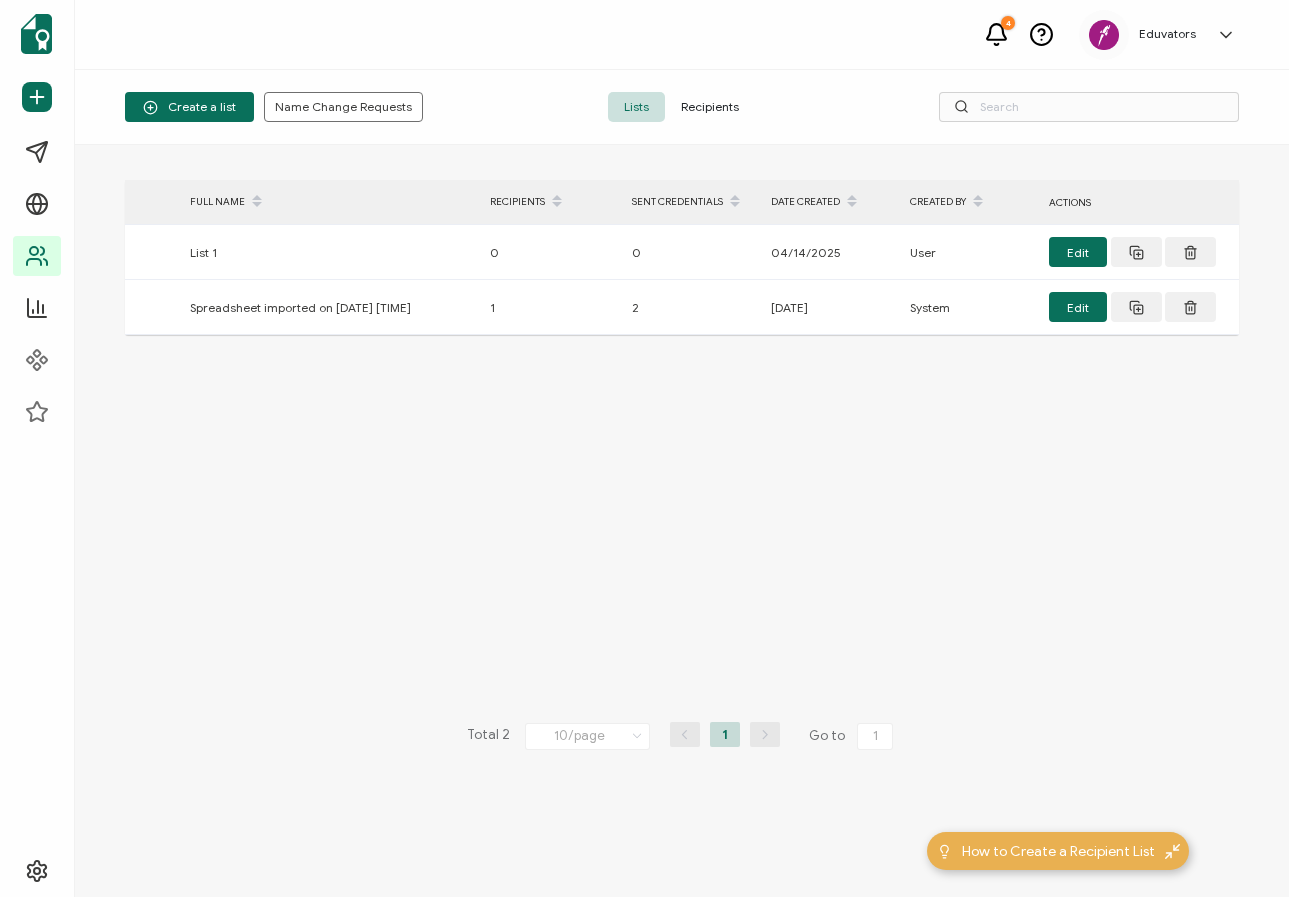 click on "Recipients" at bounding box center (710, 107) 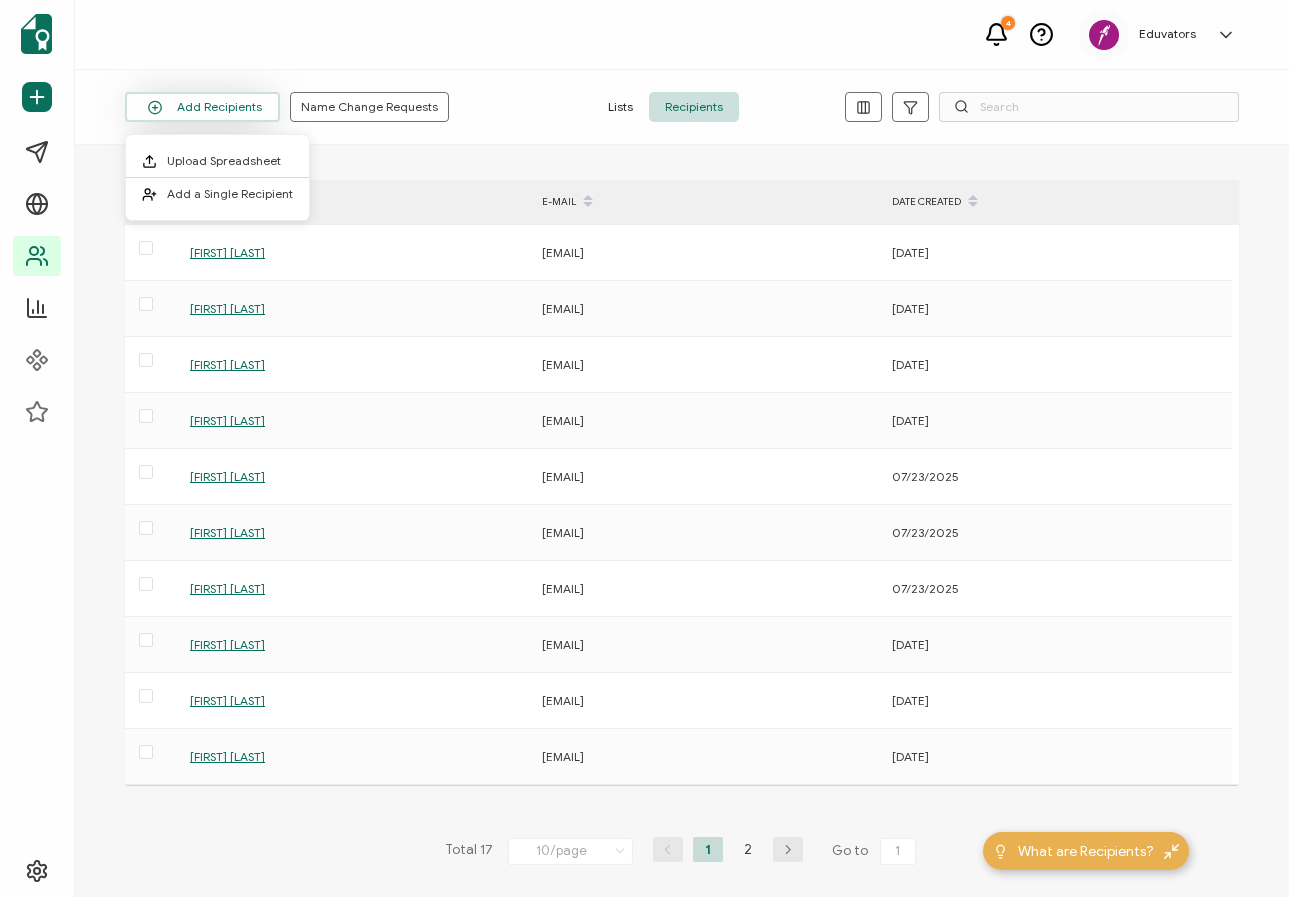 click on "Add Recipients" at bounding box center [202, 107] 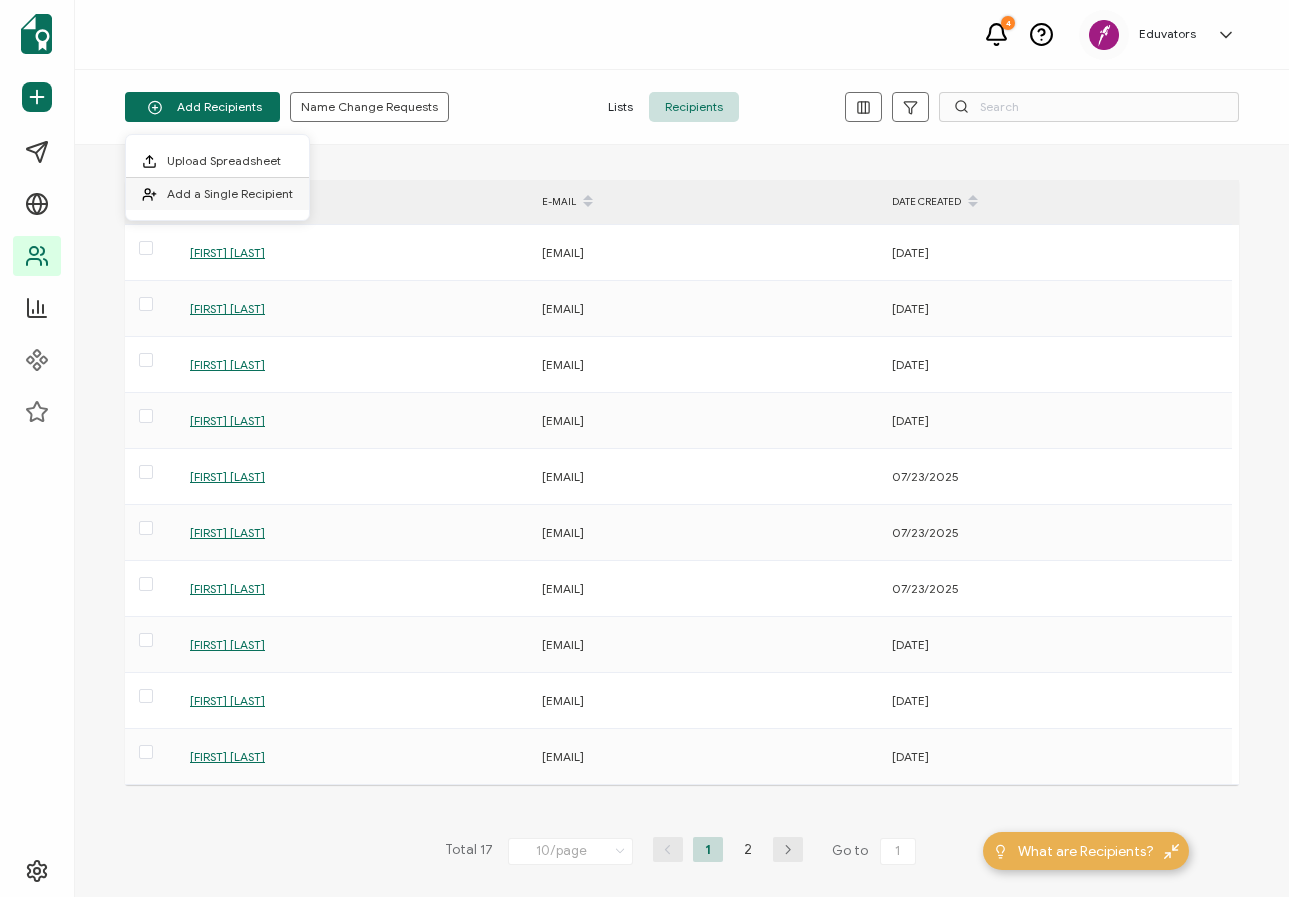 click on "Add a Single Recipient" at bounding box center (230, 193) 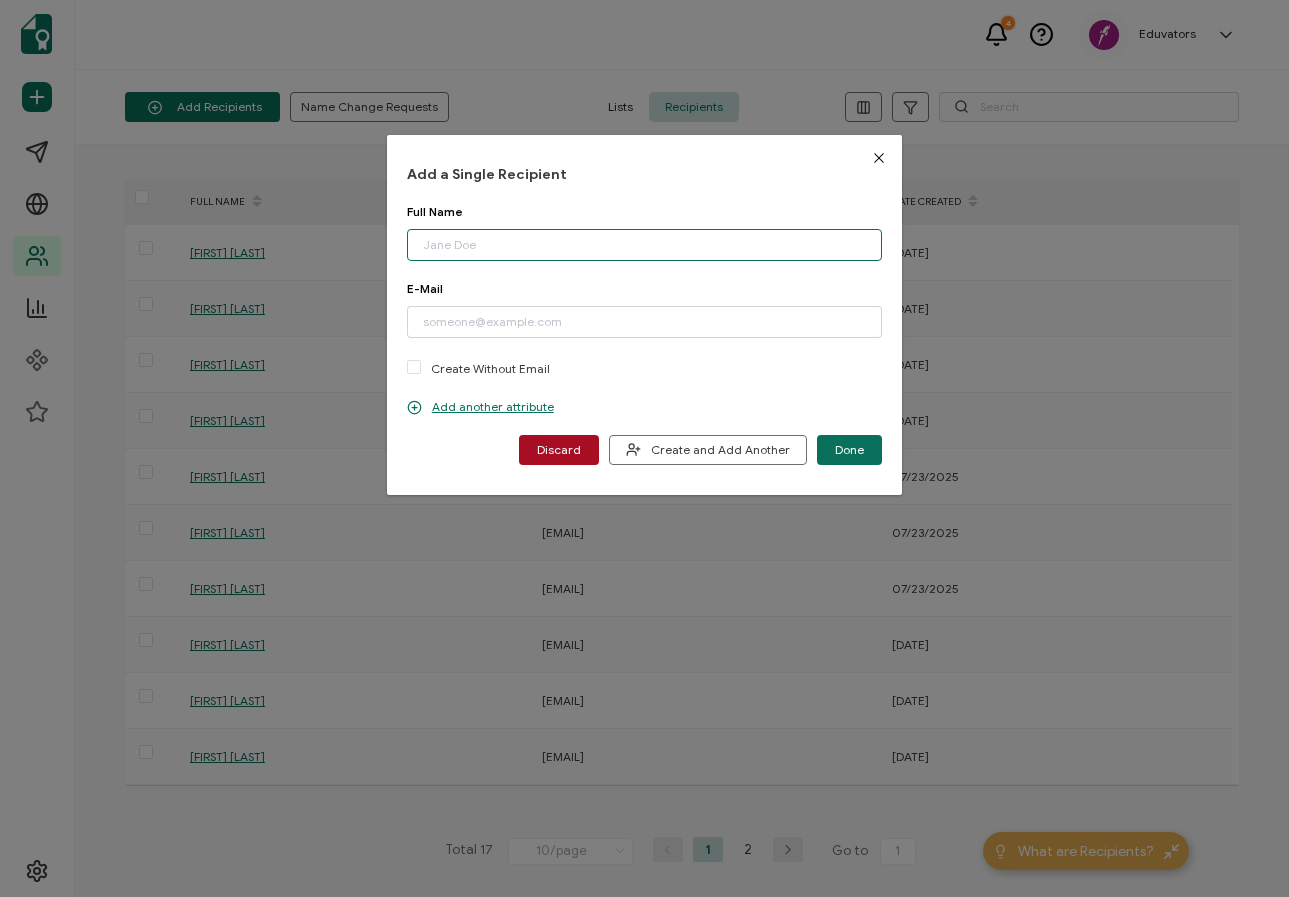 click at bounding box center (645, 245) 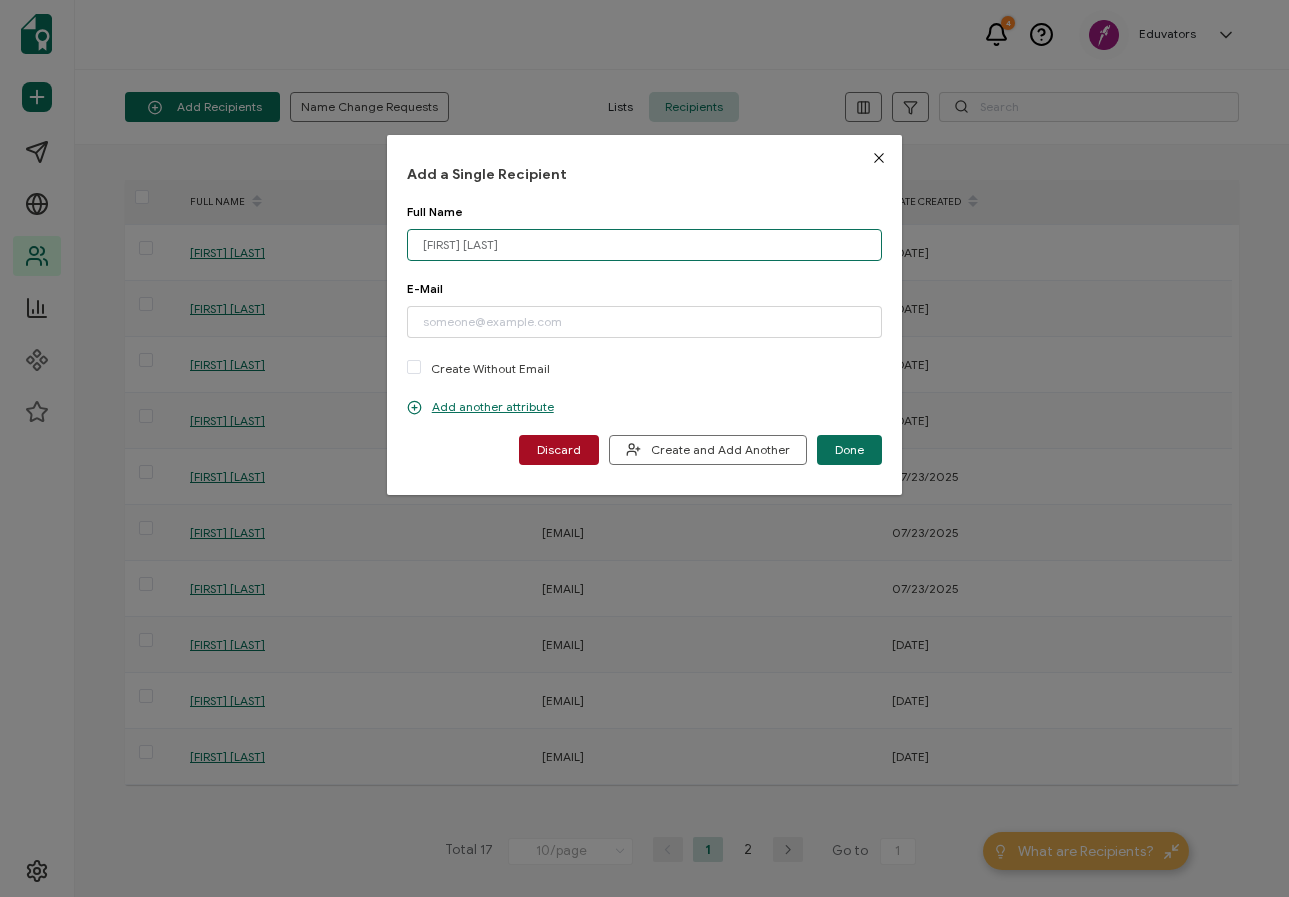 type on "[FIRST] [LAST]" 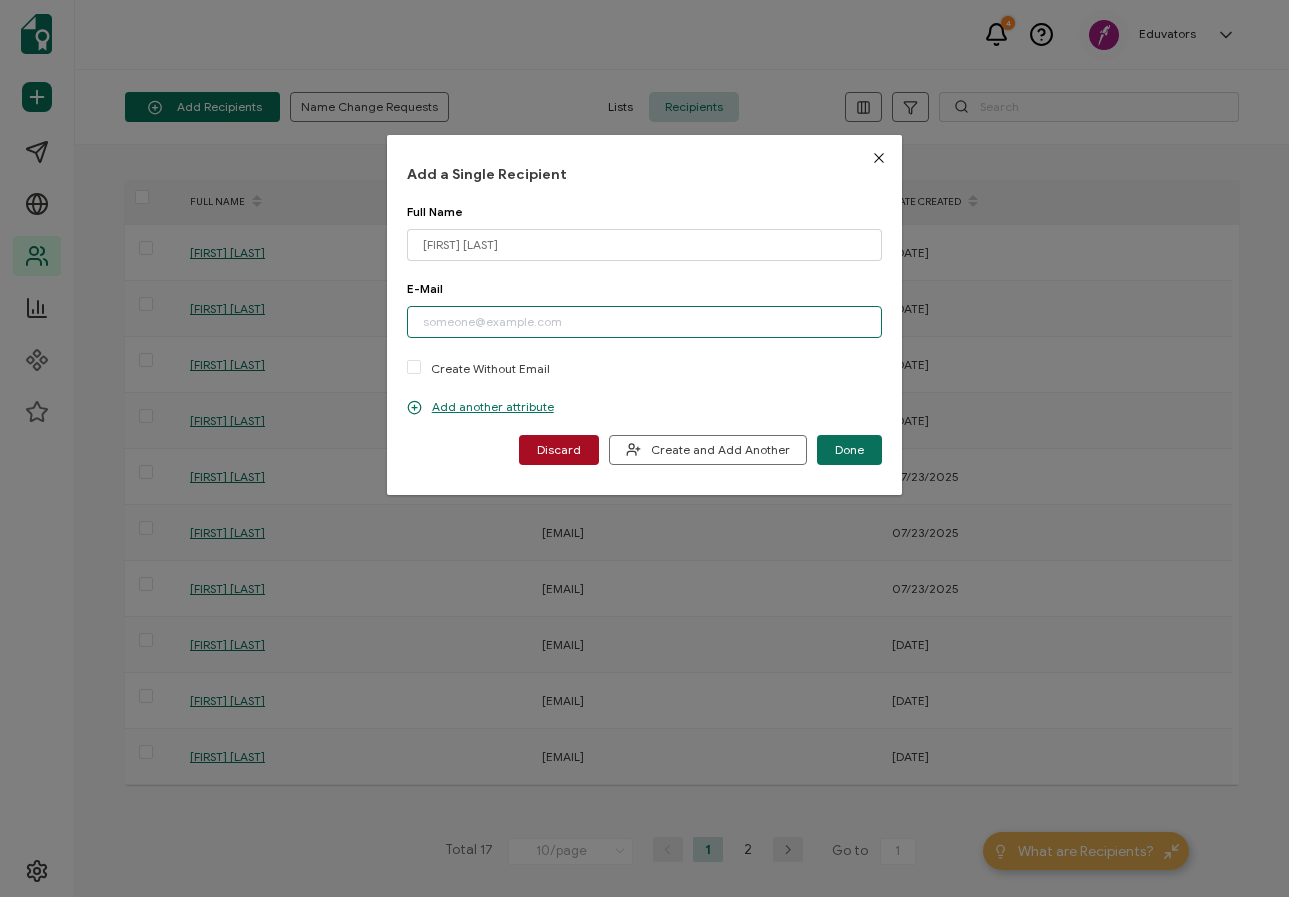 click at bounding box center [645, 322] 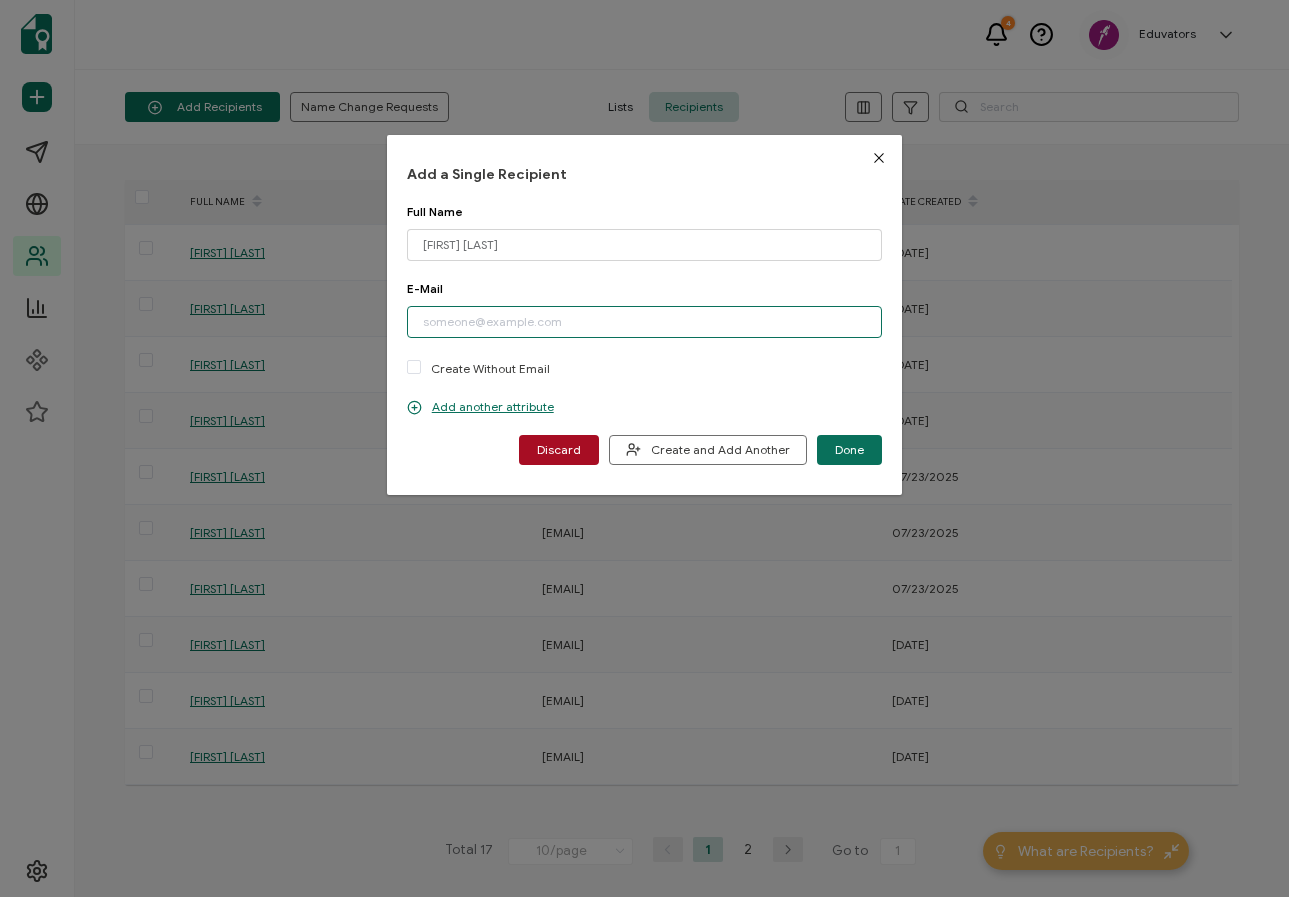 paste on "[EMAIL]" 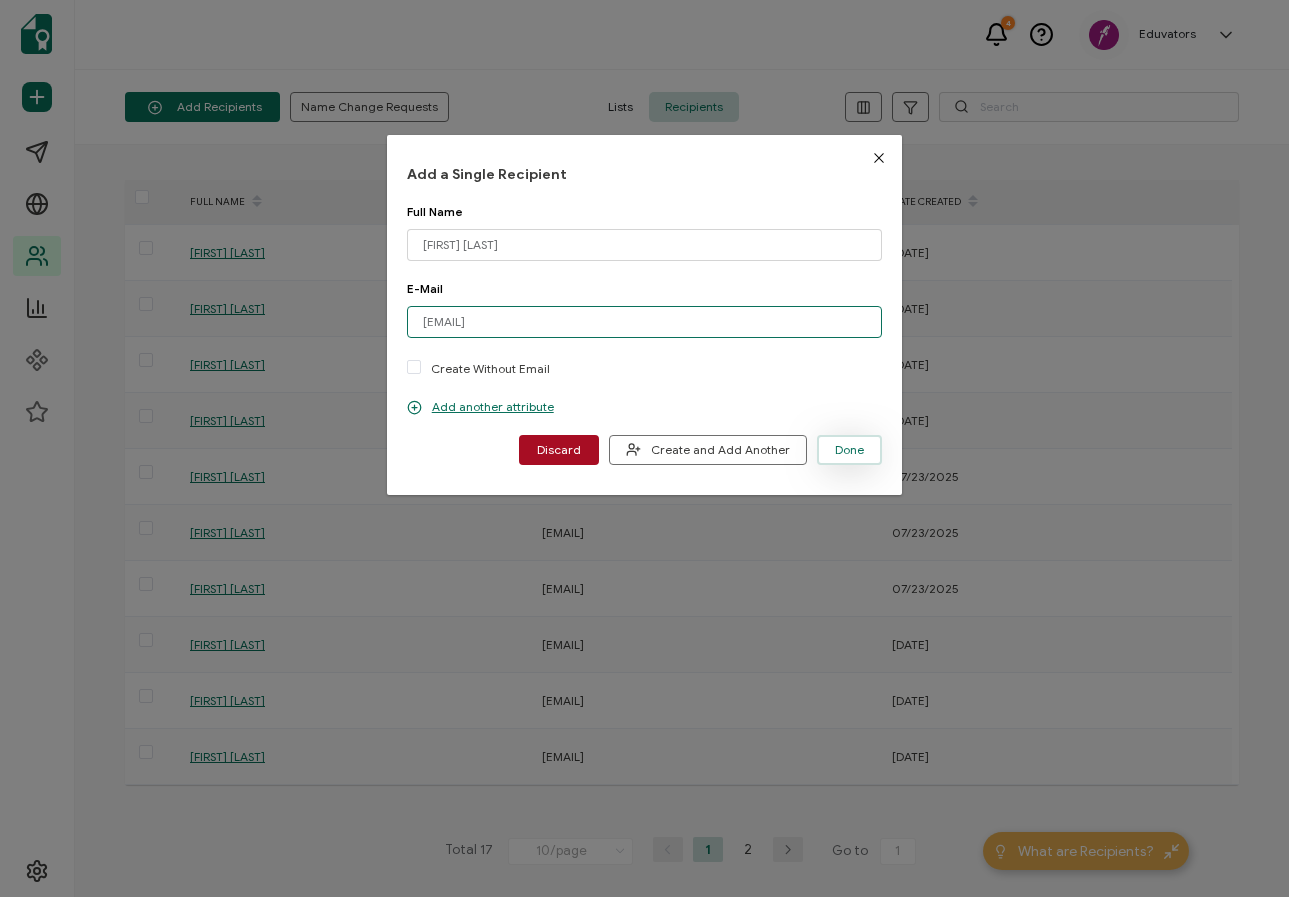 type on "[EMAIL]" 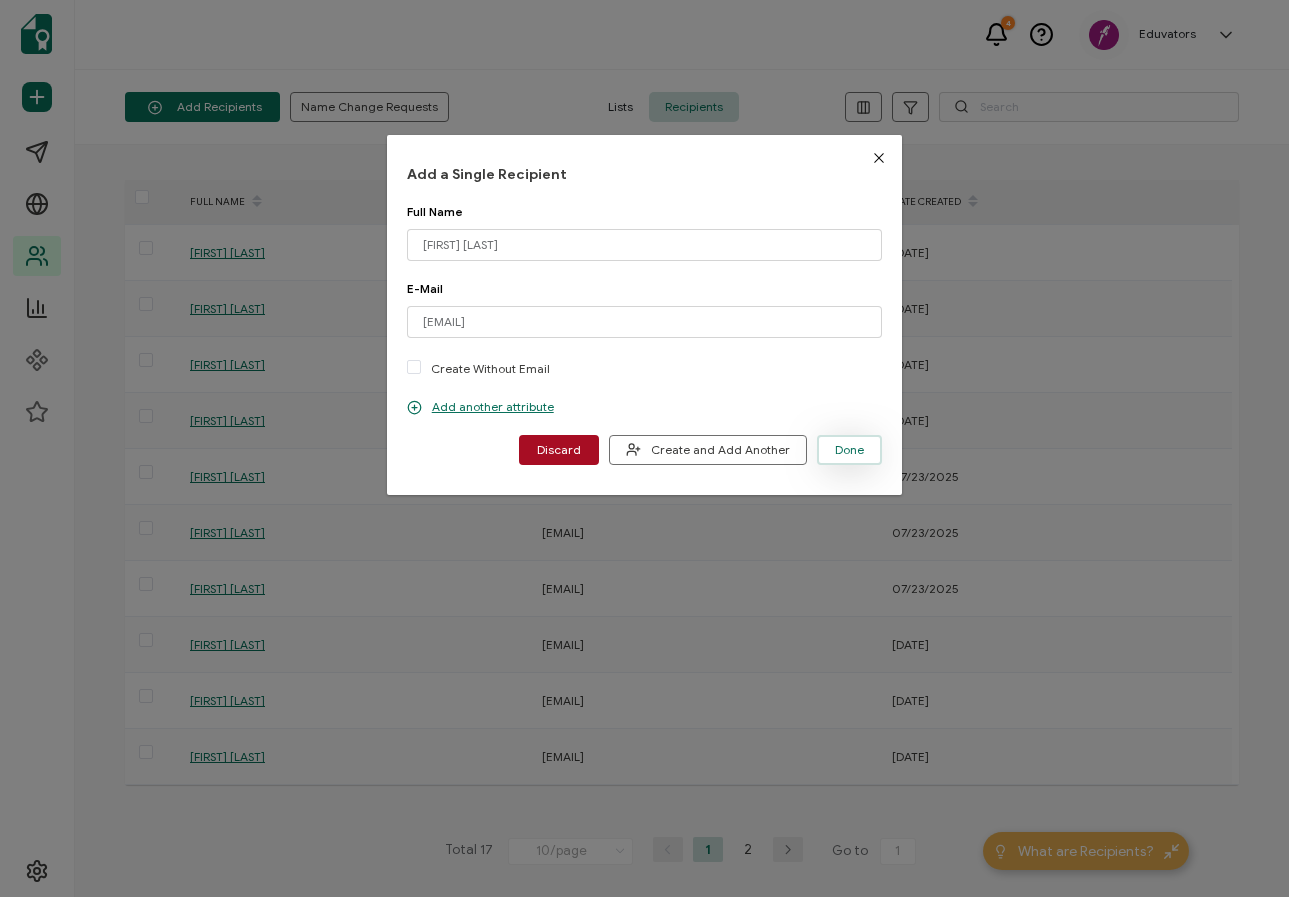 click on "Done" at bounding box center [849, 450] 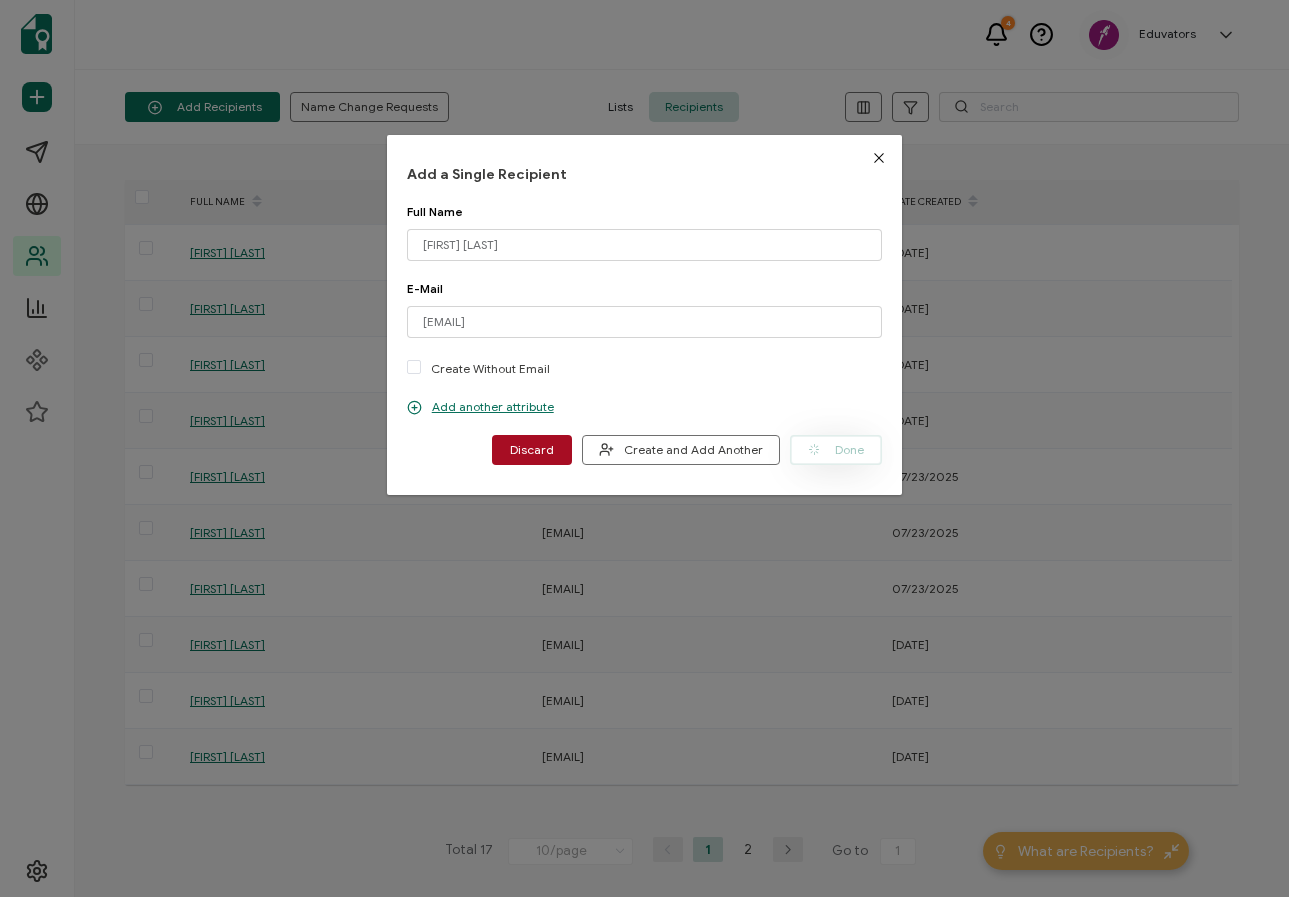 type 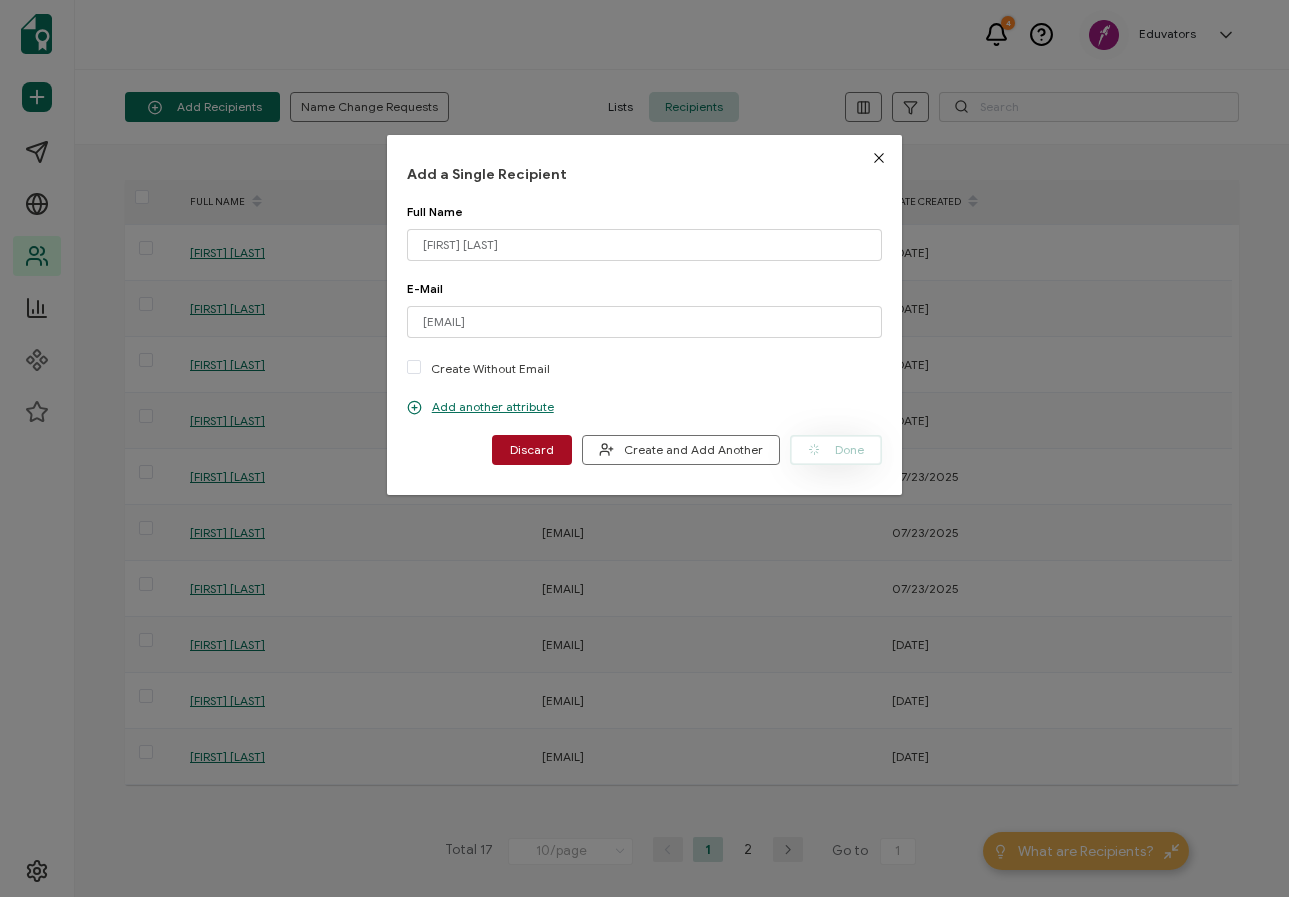 type 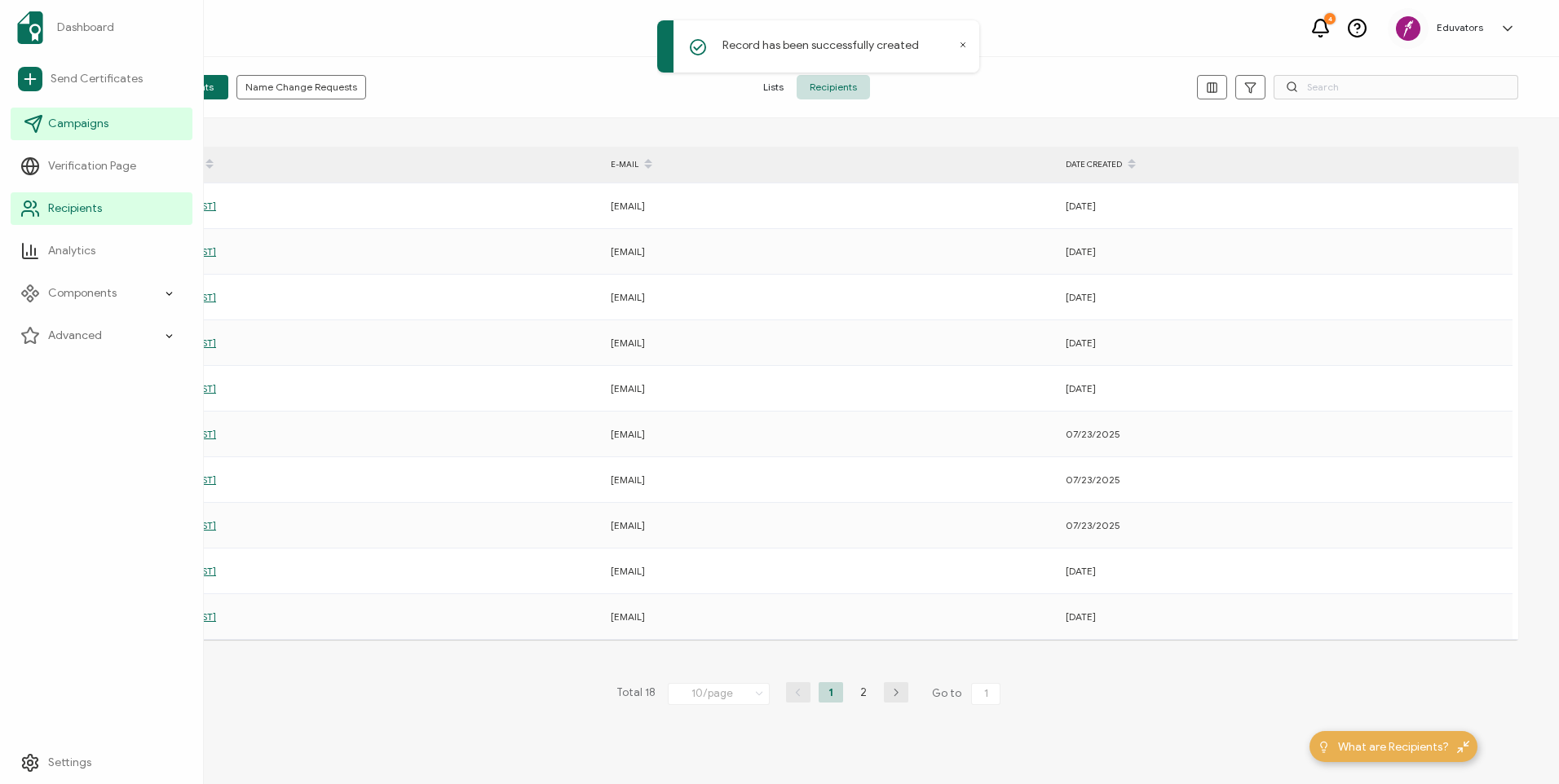 click on "Campaigns" at bounding box center [78, 124] 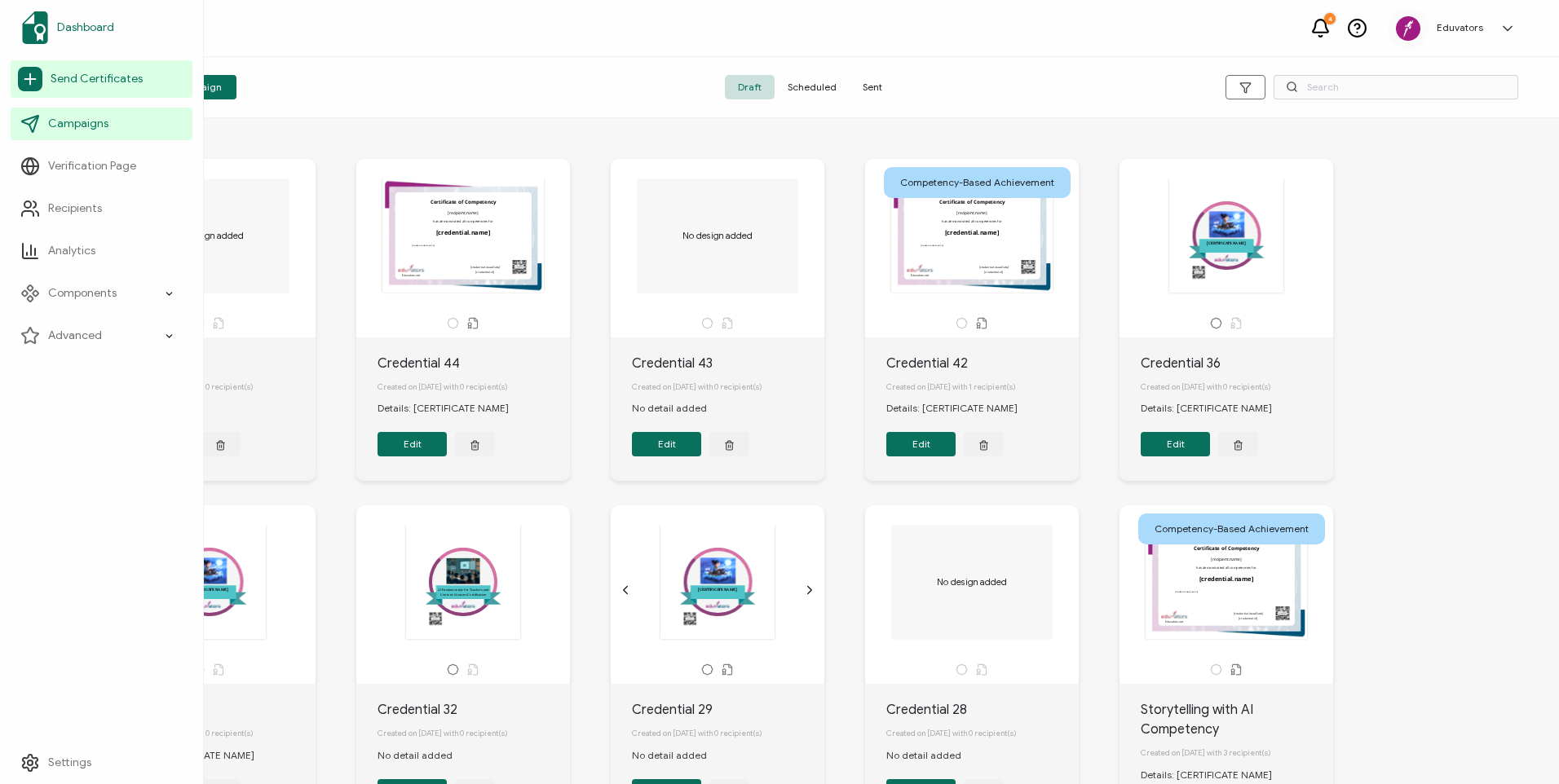 click on "Dashboard" at bounding box center [86, 28] 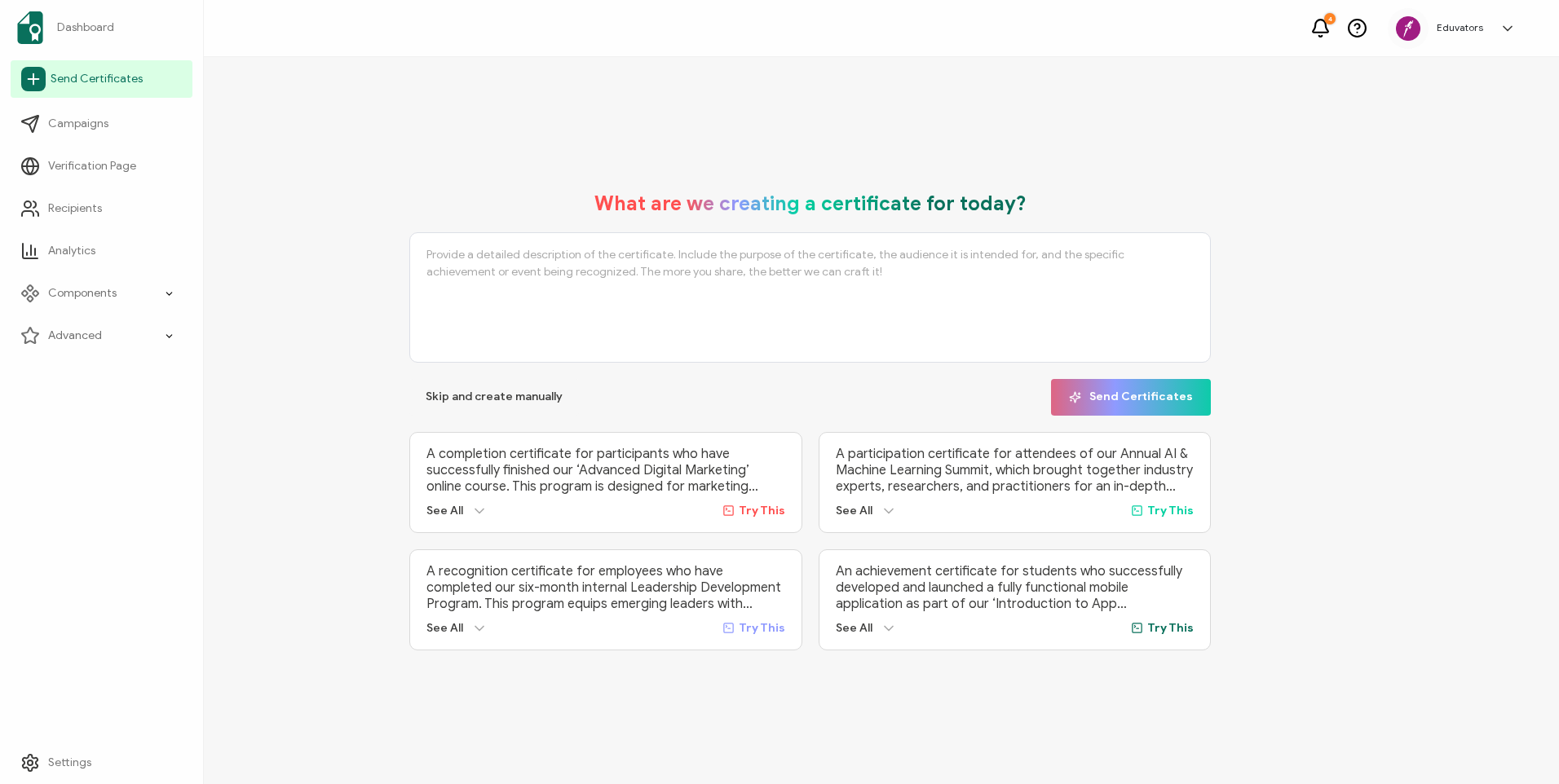 click on "Send Certificates" at bounding box center (96, 79) 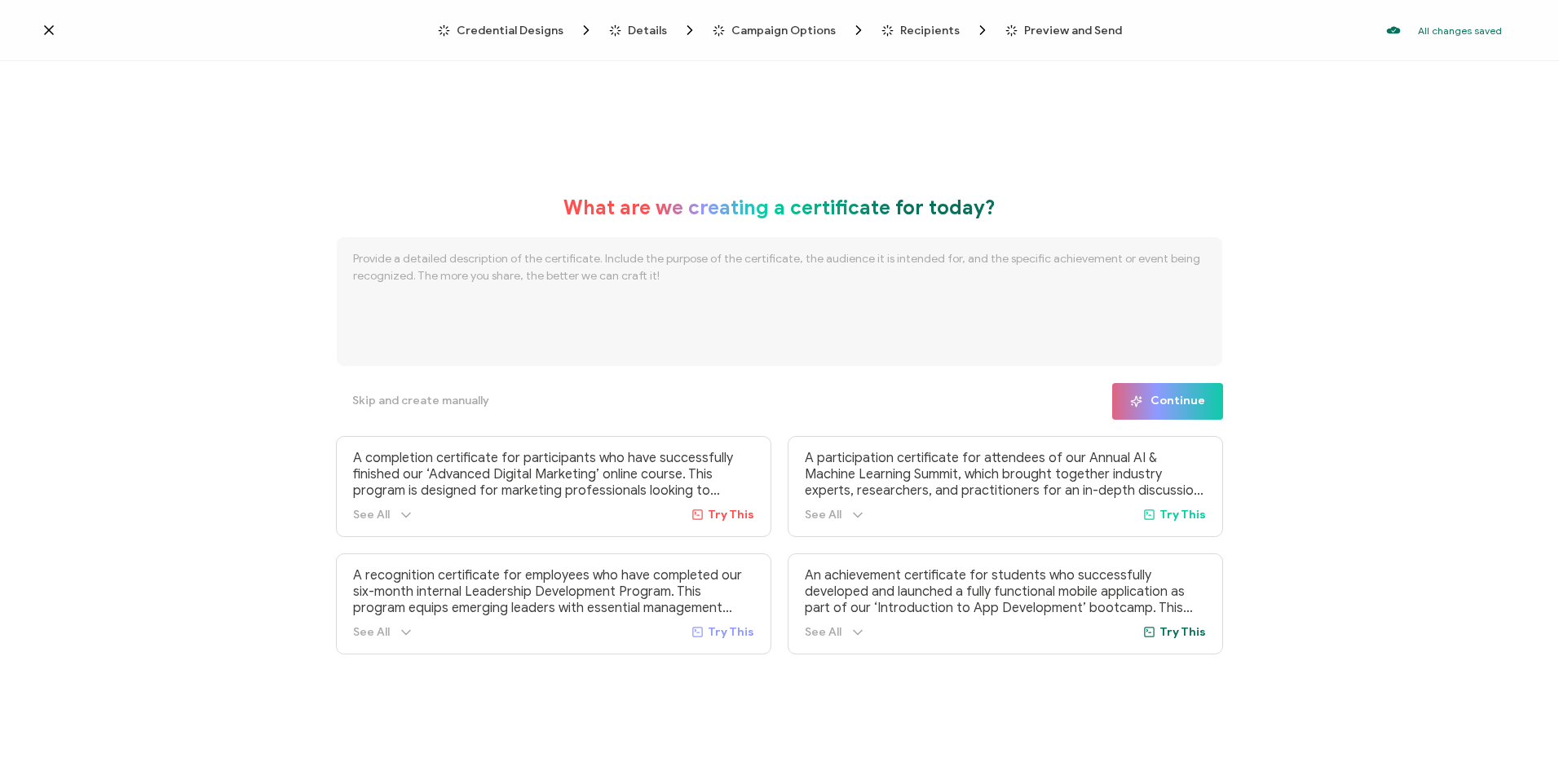 click on "Campaign Options" at bounding box center (784, 30) 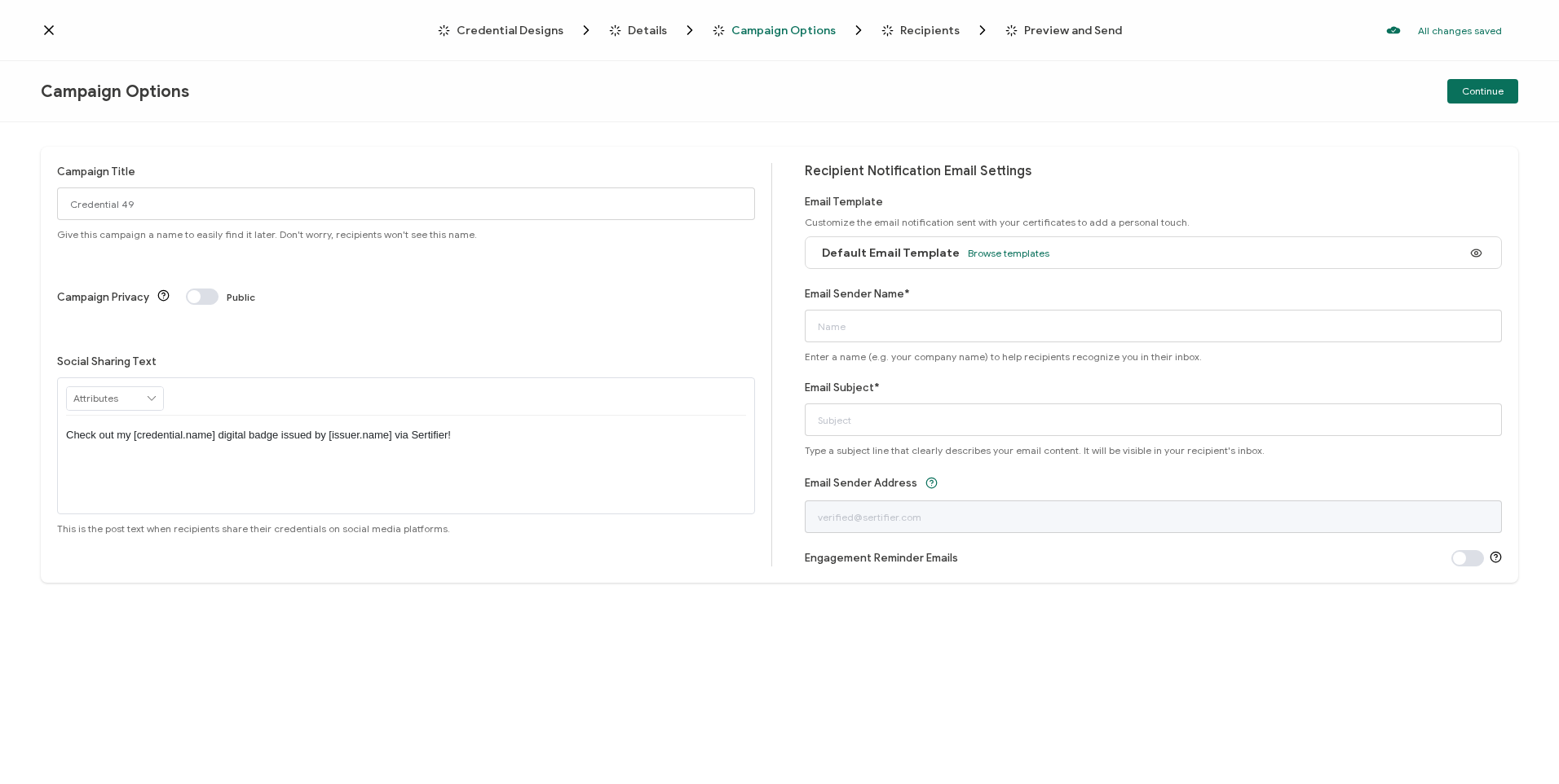click on "Credential Designs" at bounding box center (510, 30) 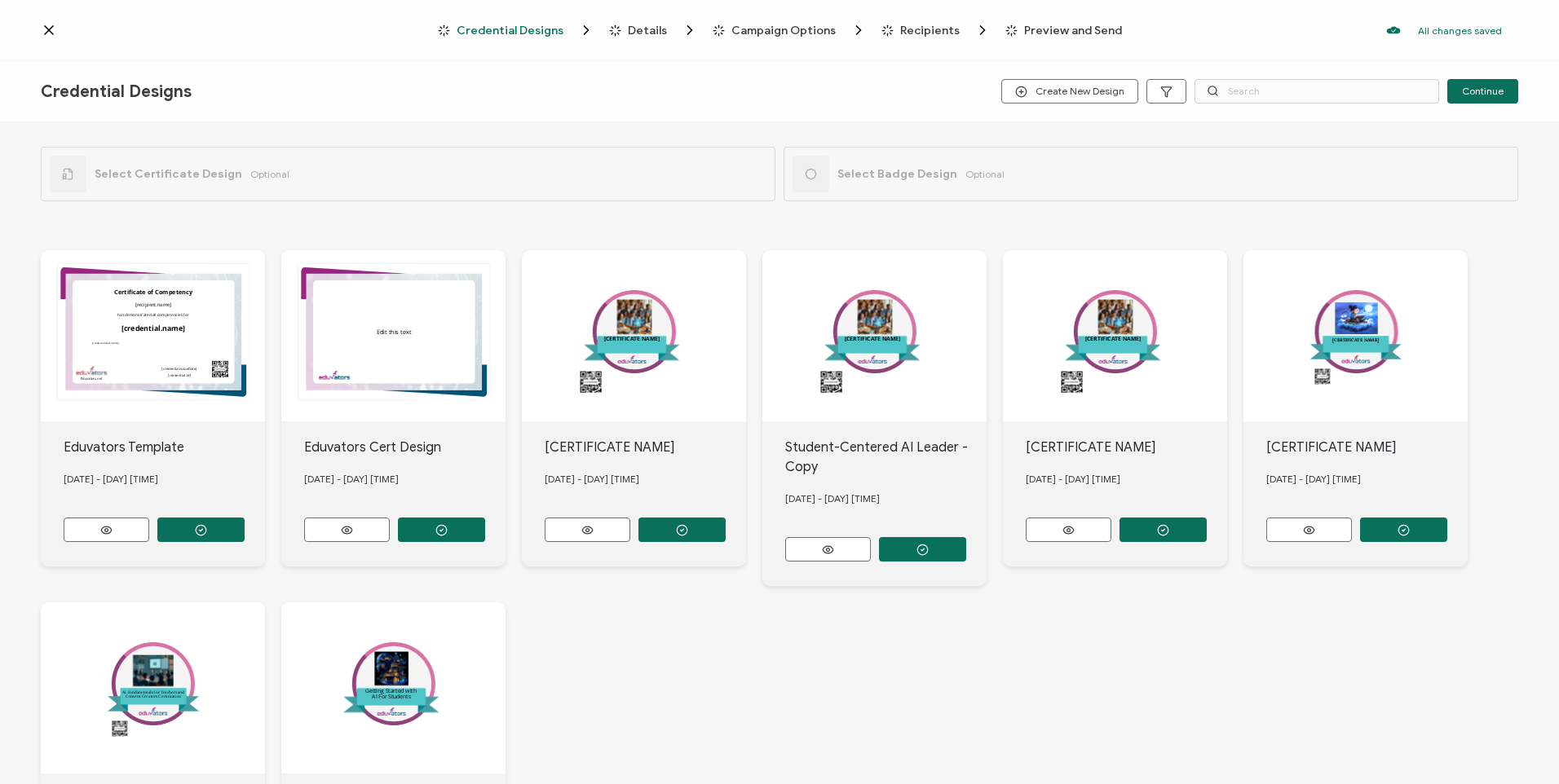 click 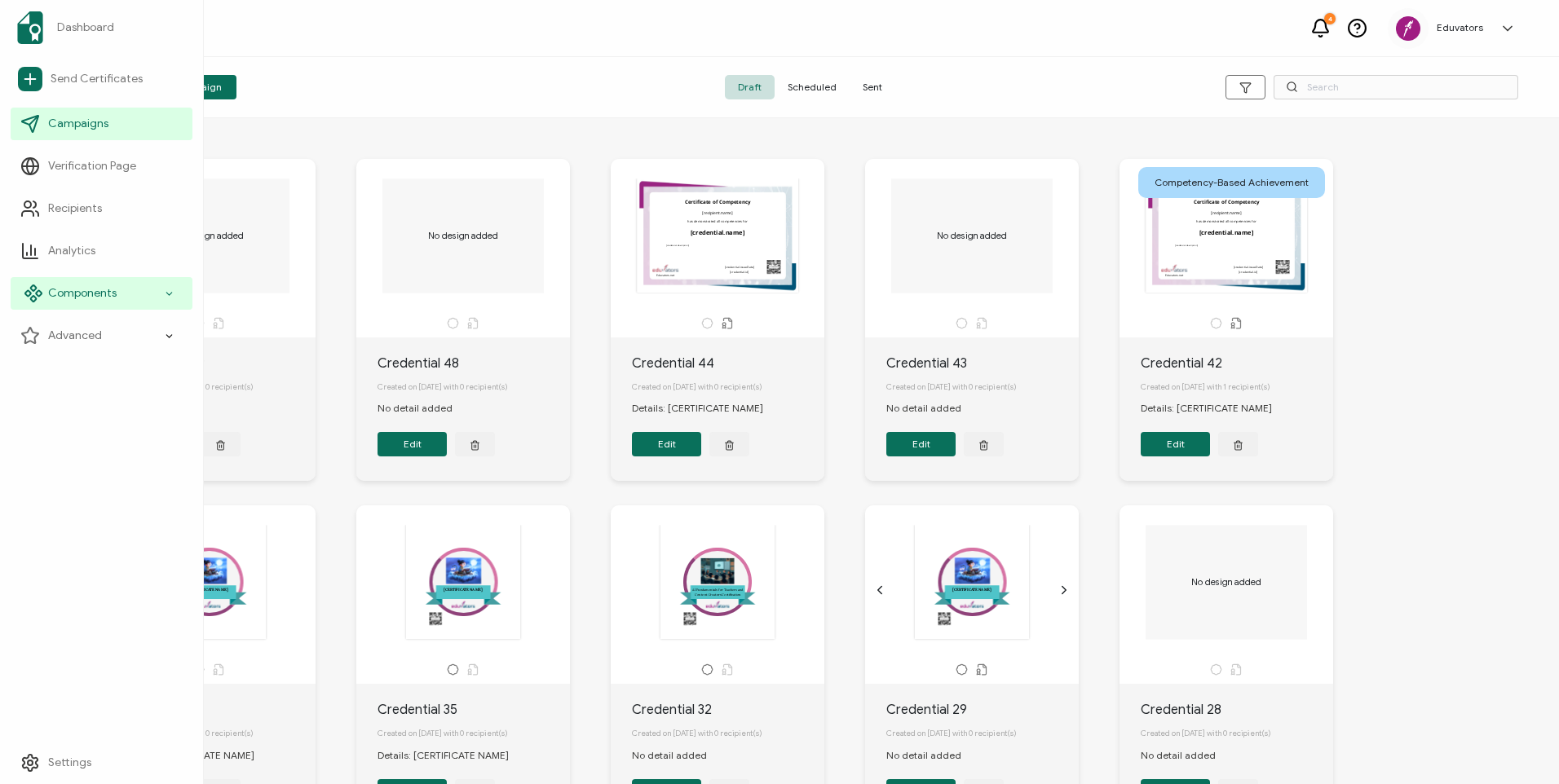 click on "Components" at bounding box center [82, 293] 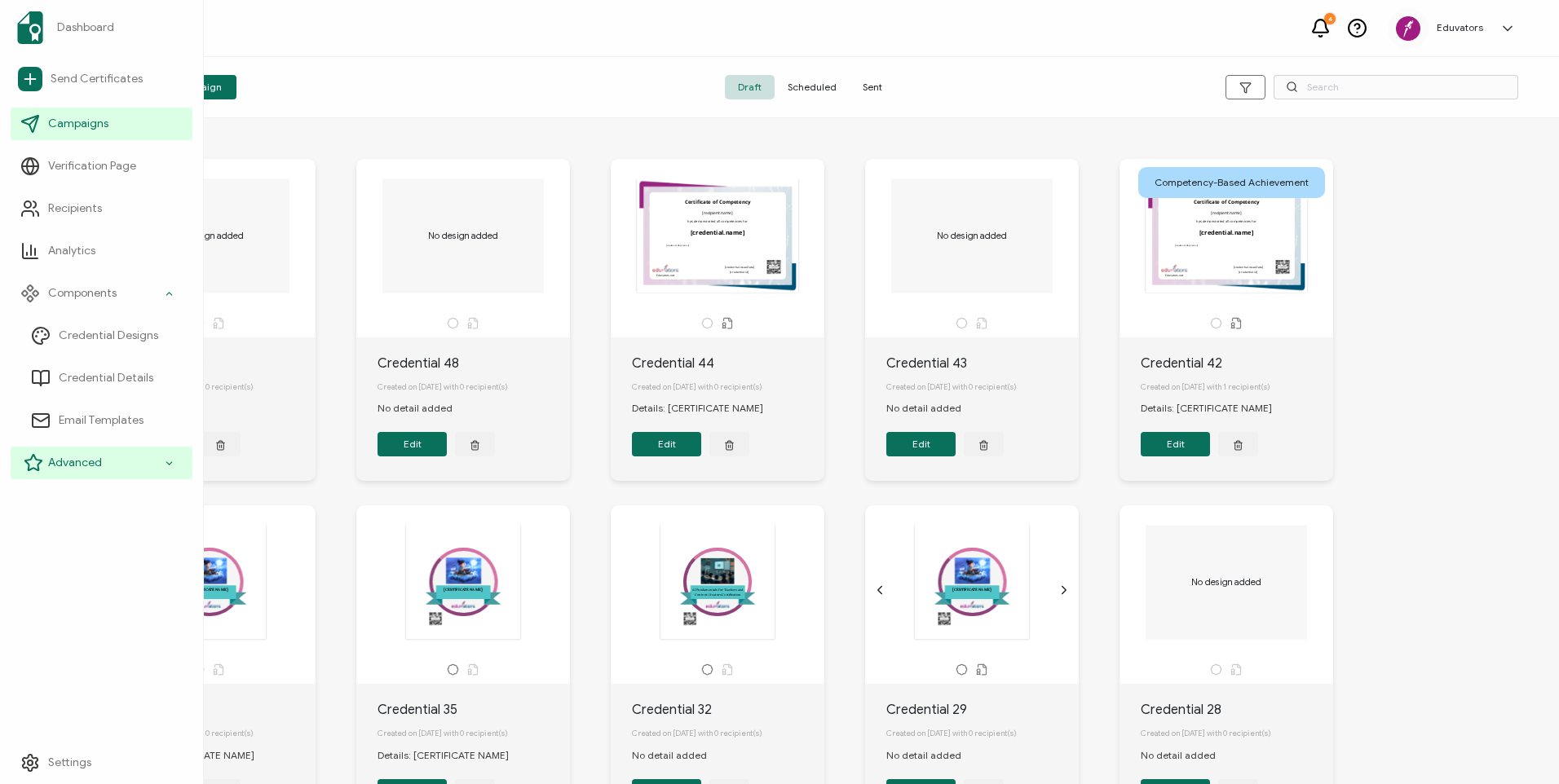 click on "Advanced" at bounding box center [75, 463] 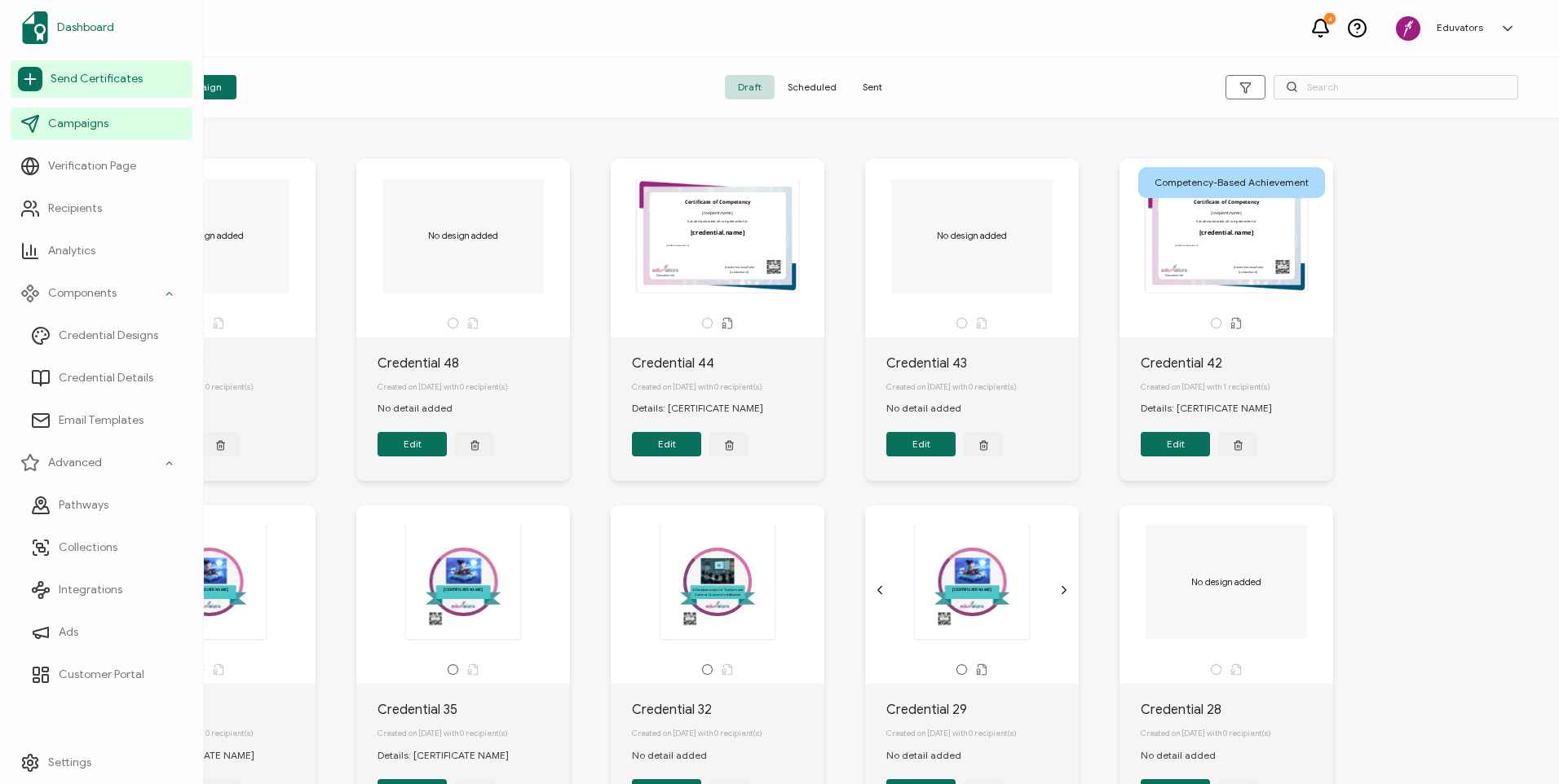 click on "Dashboard" at bounding box center (86, 28) 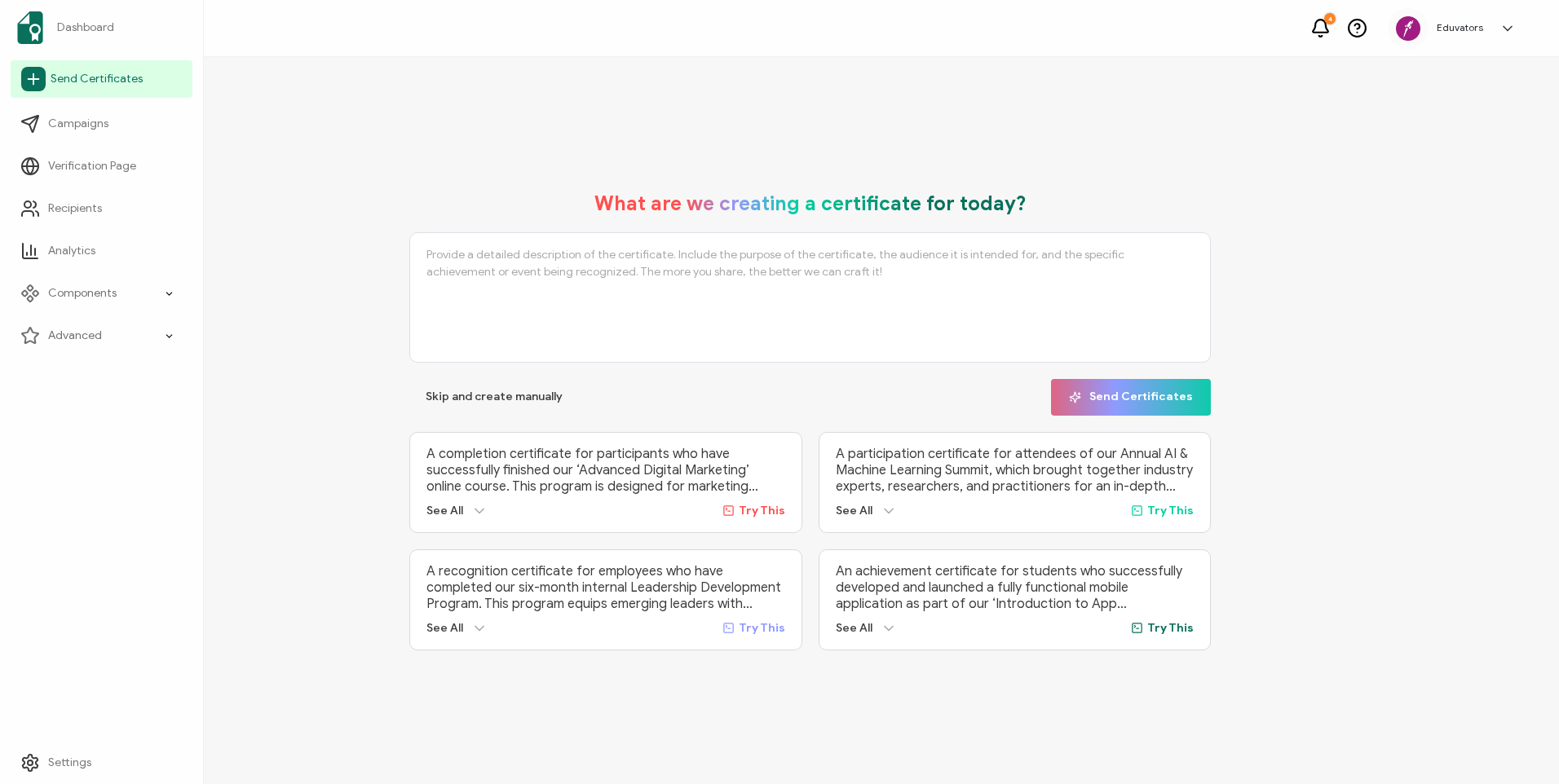 click on "Send Certificates" at bounding box center [96, 79] 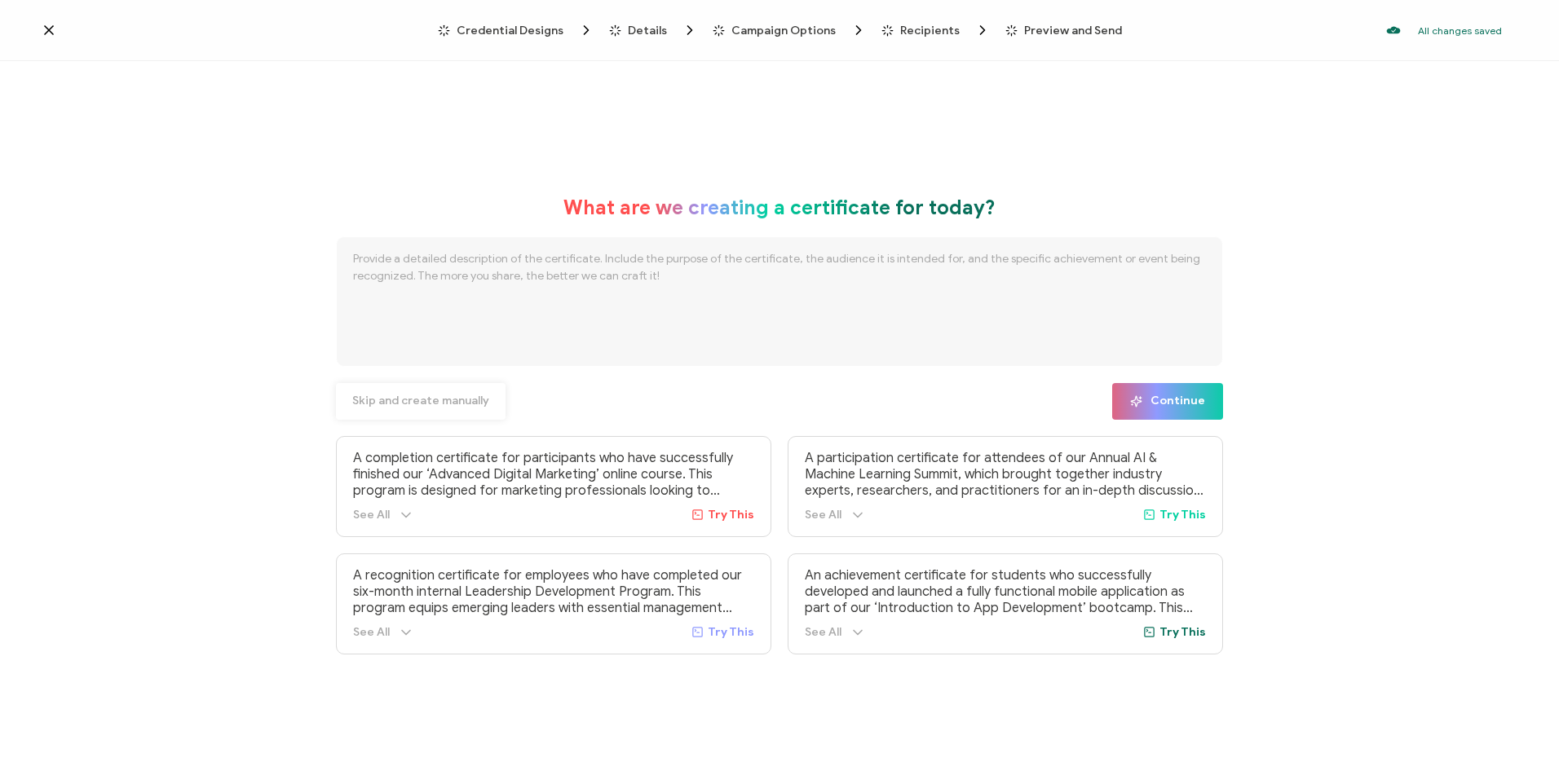 click on "Skip and create manually" at bounding box center [421, 401] 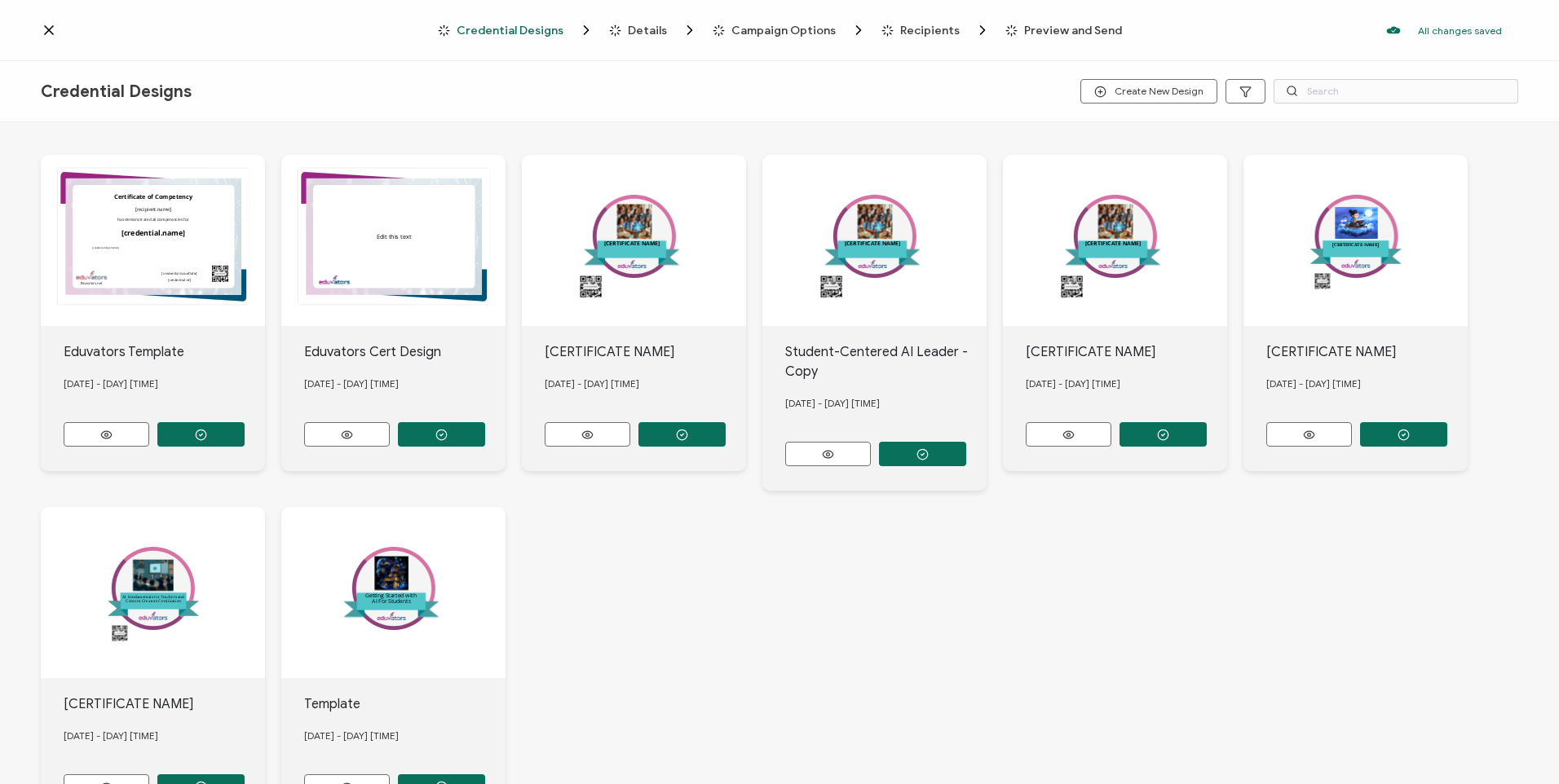 click 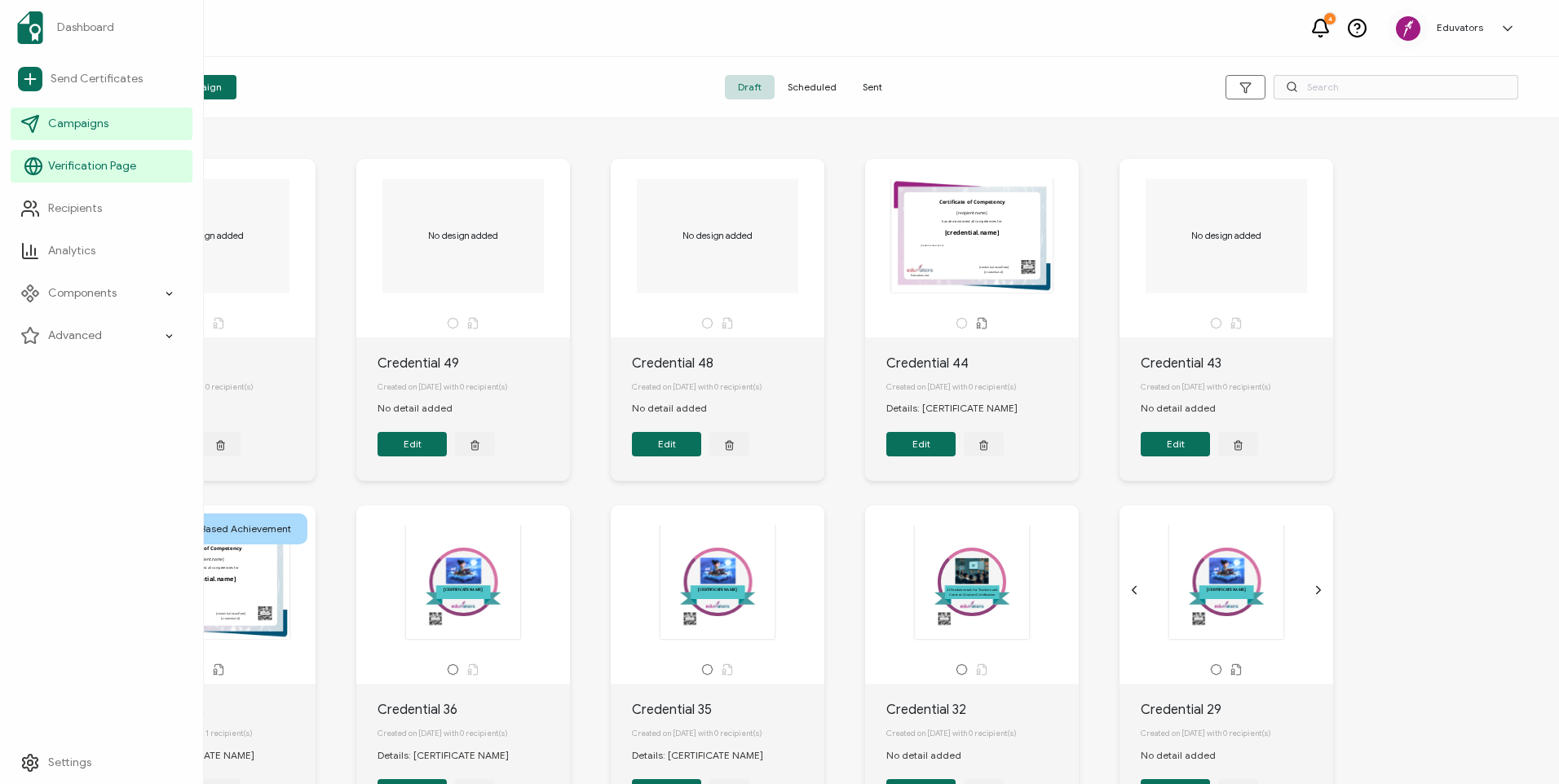 click on "Verification Page" at bounding box center [92, 166] 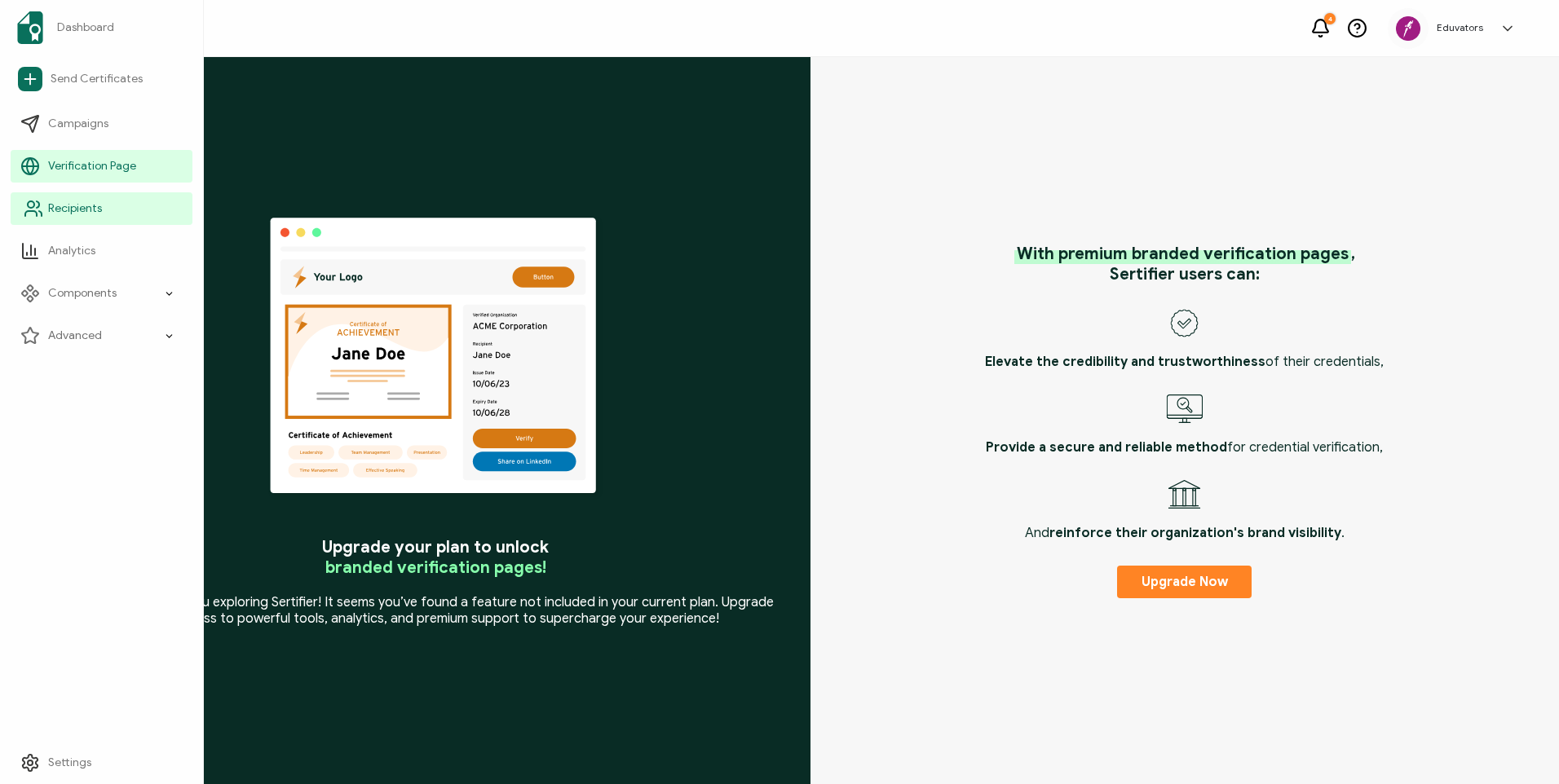 click on "Recipients" at bounding box center [75, 209] 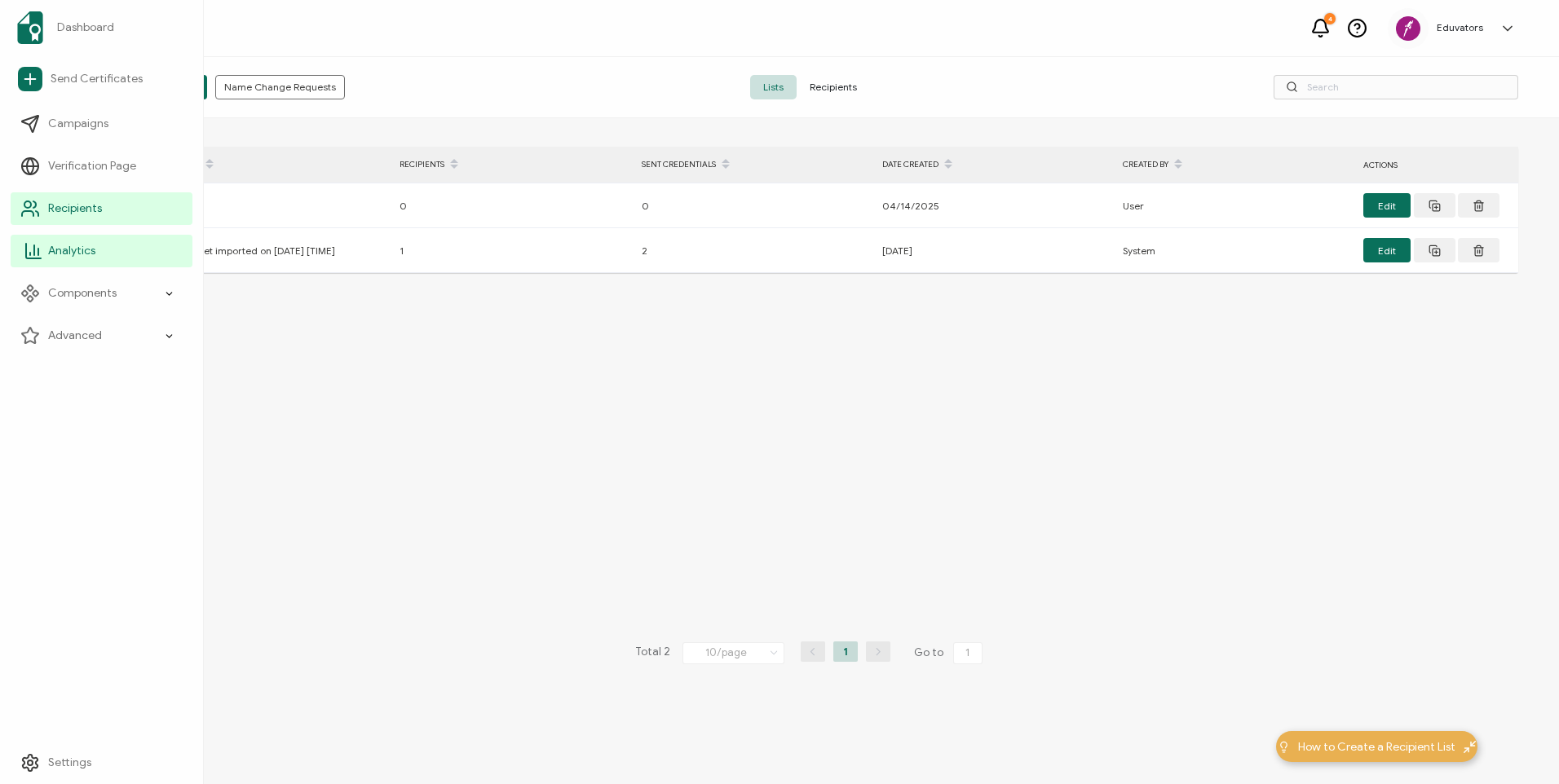 click on "Analytics" at bounding box center (72, 251) 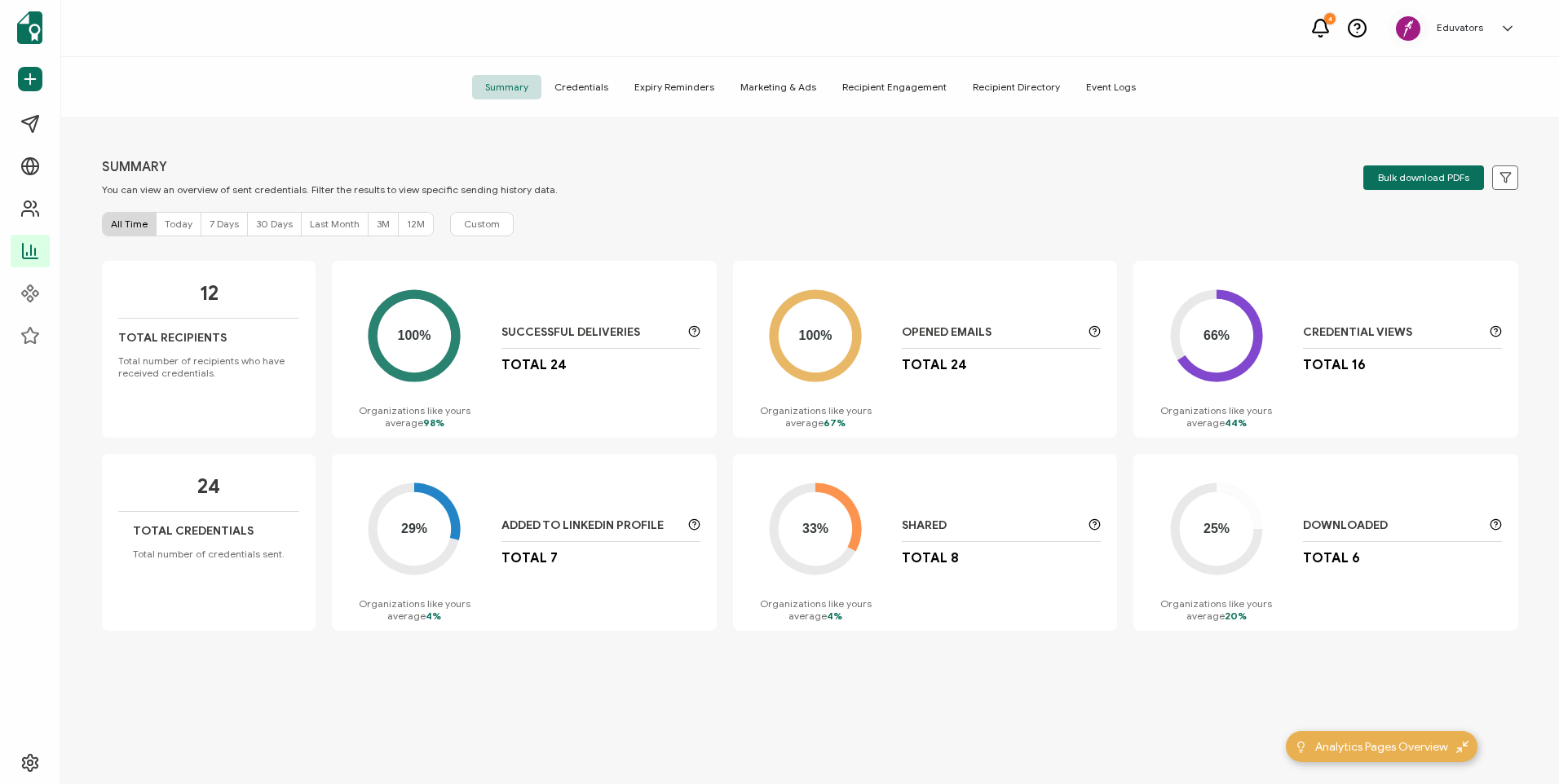click on "Credentials" at bounding box center (581, 87) 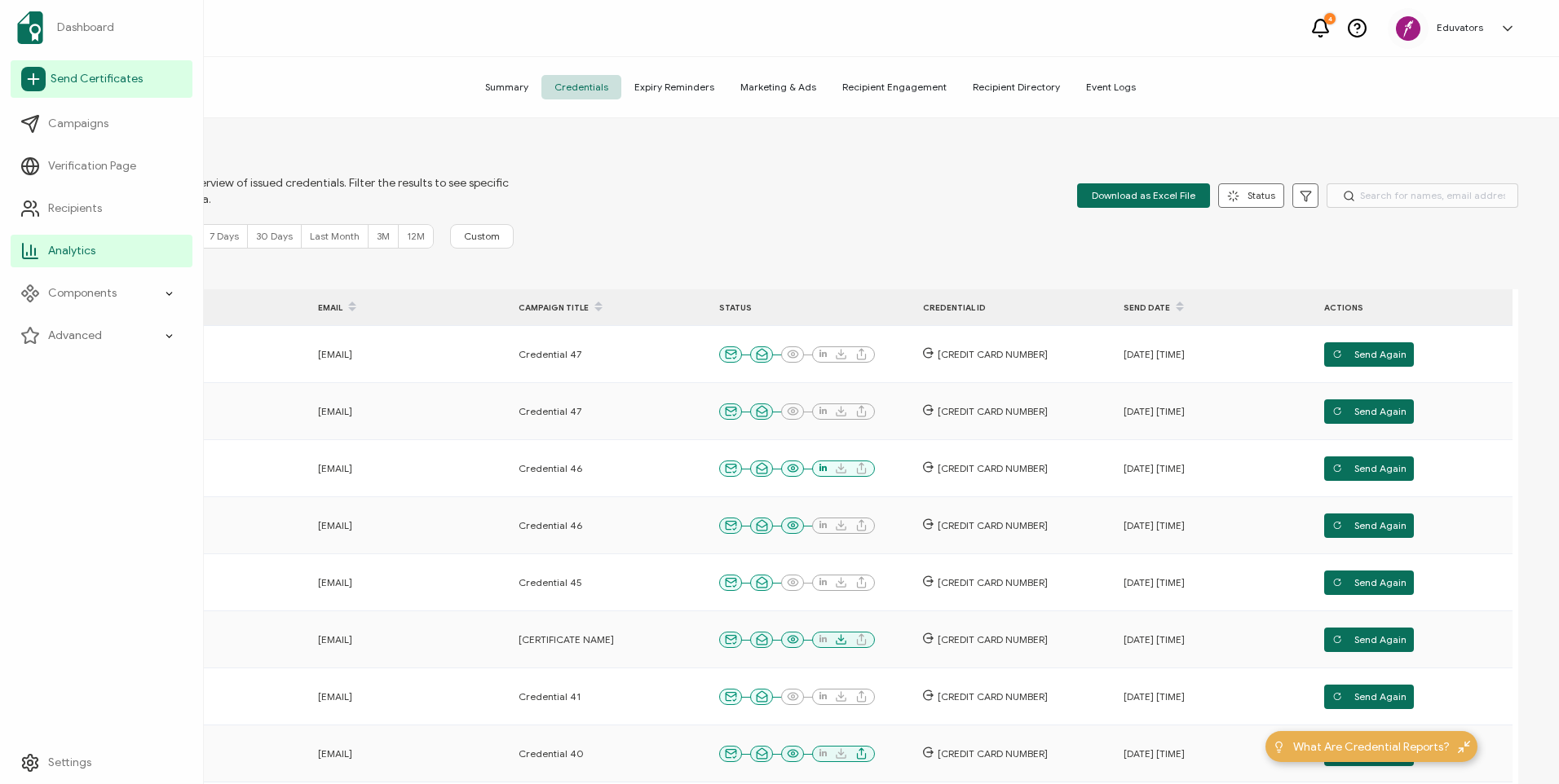 click on "Send Certificates" at bounding box center (96, 79) 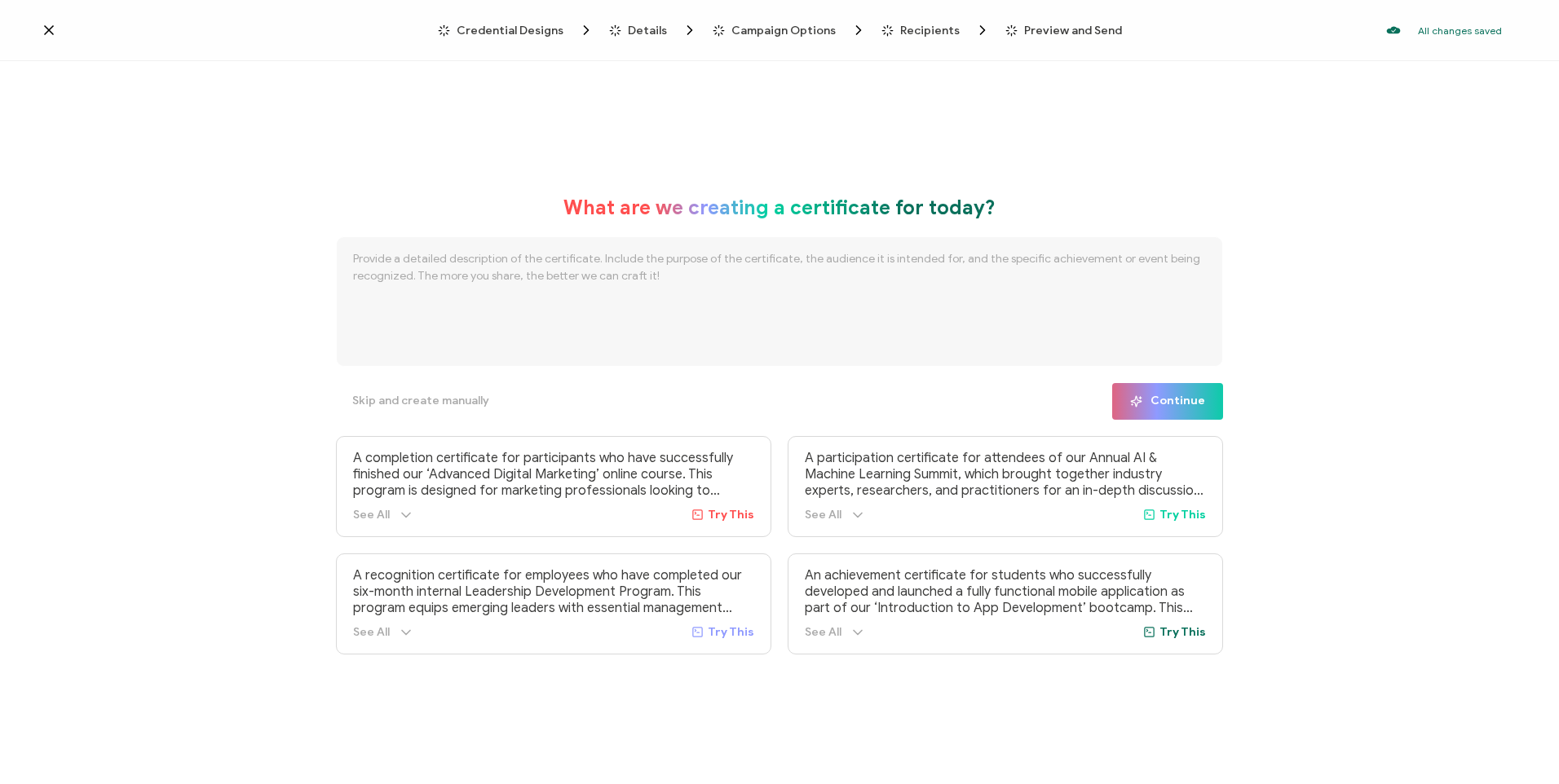 click on "Credential Designs" at bounding box center [510, 30] 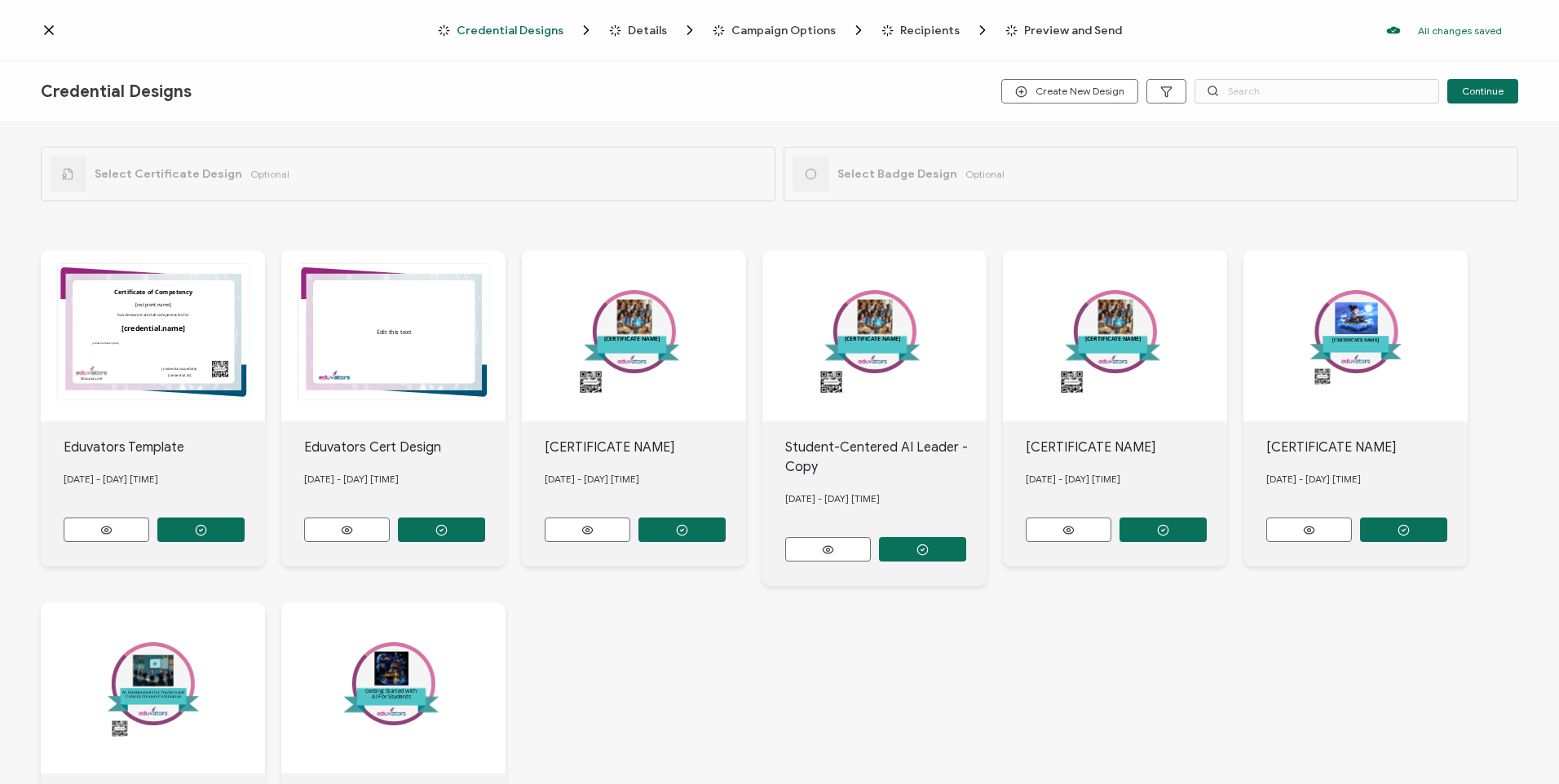 click 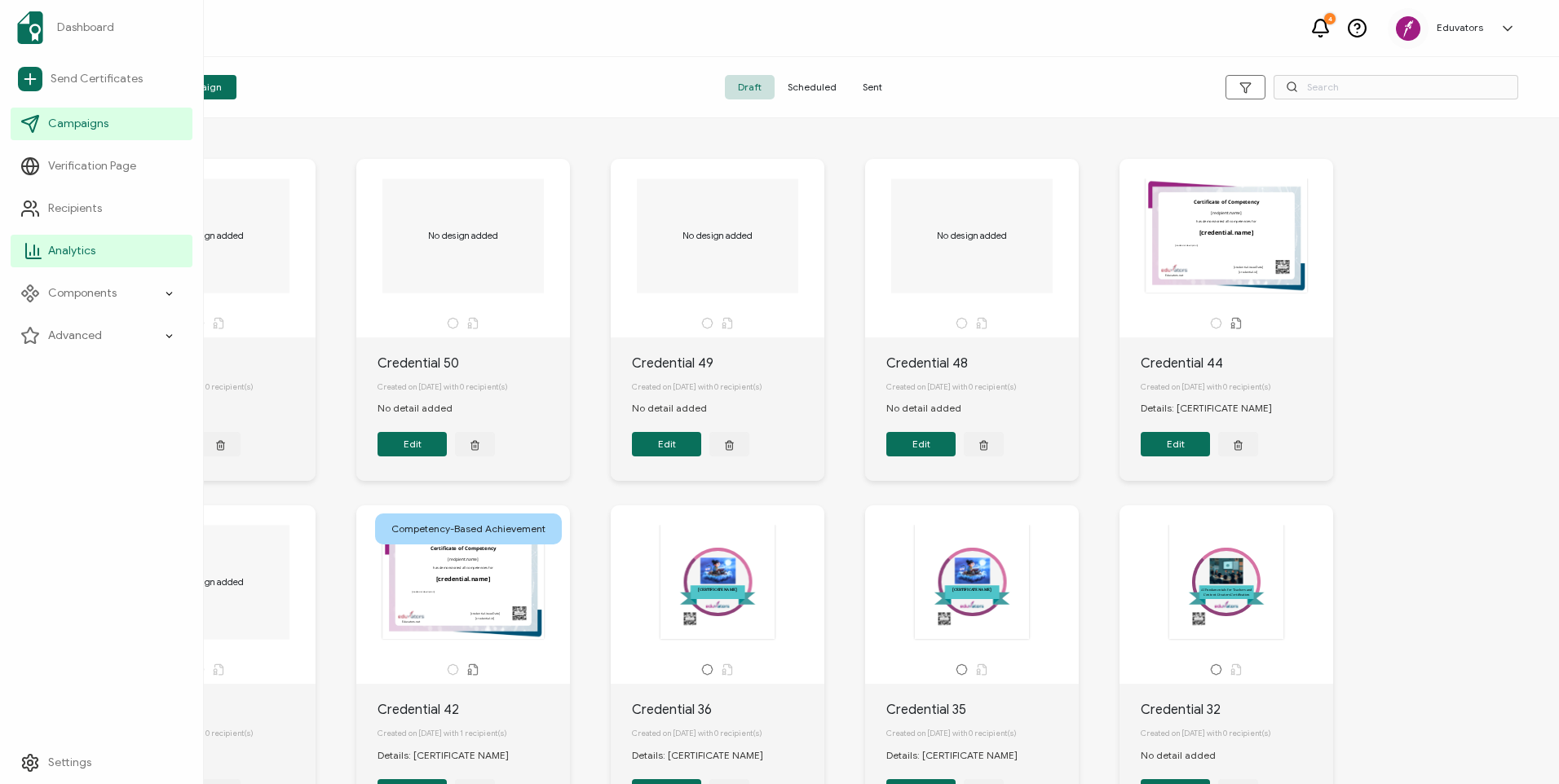 click on "Analytics" at bounding box center [72, 251] 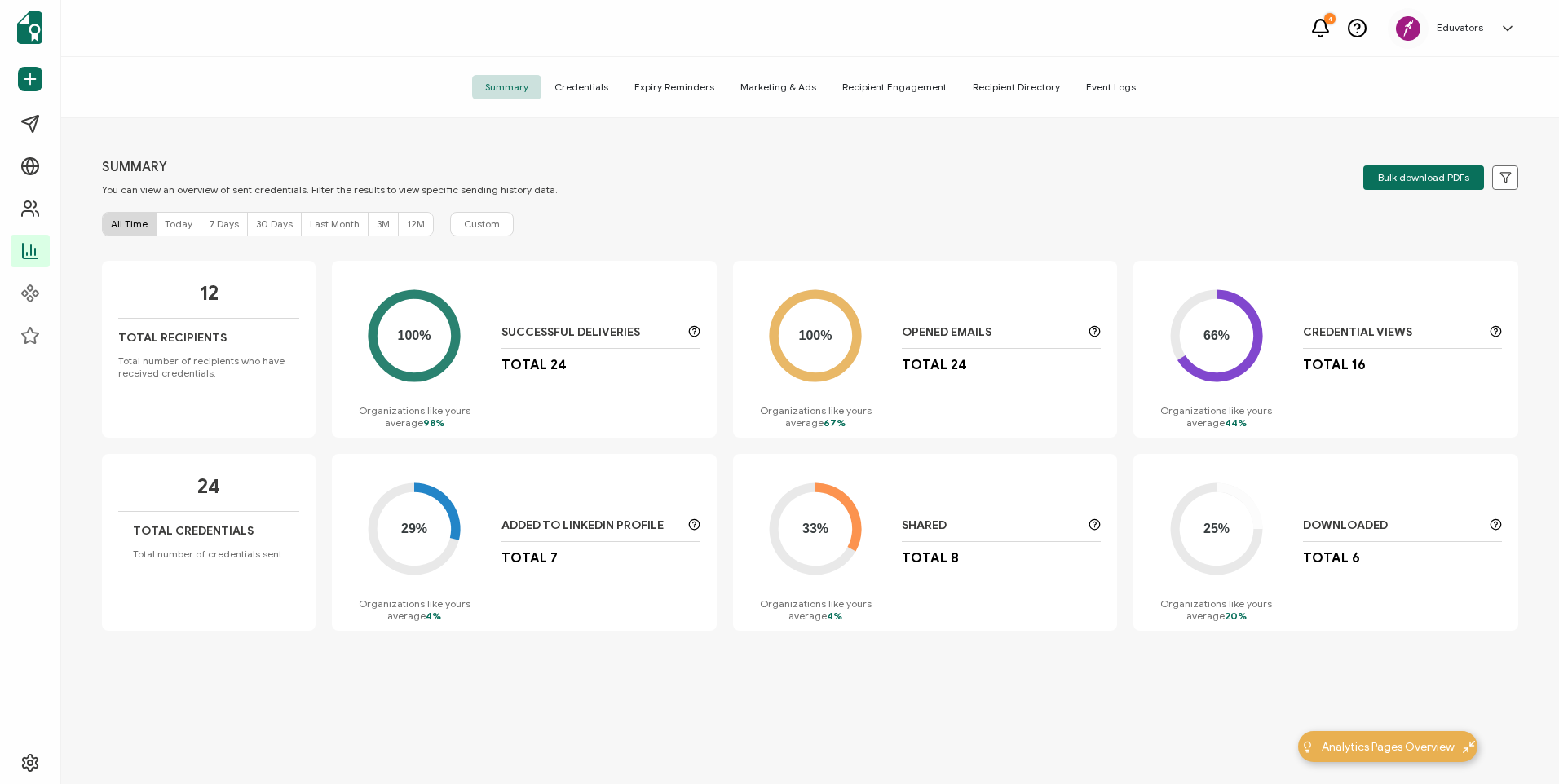 click on "Event Logs" at bounding box center (1111, 87) 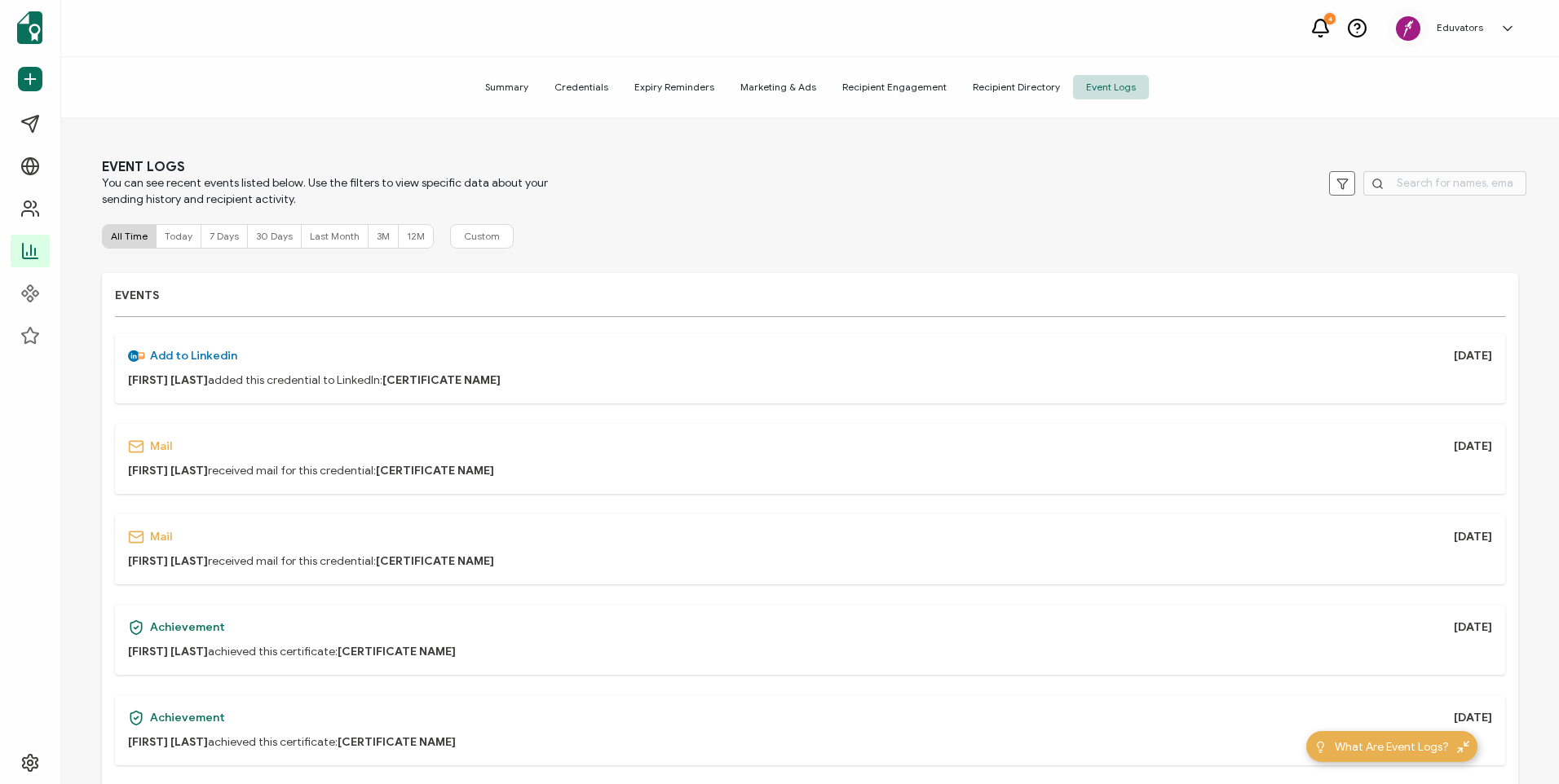 click on "Recipient Directory" at bounding box center (1016, 87) 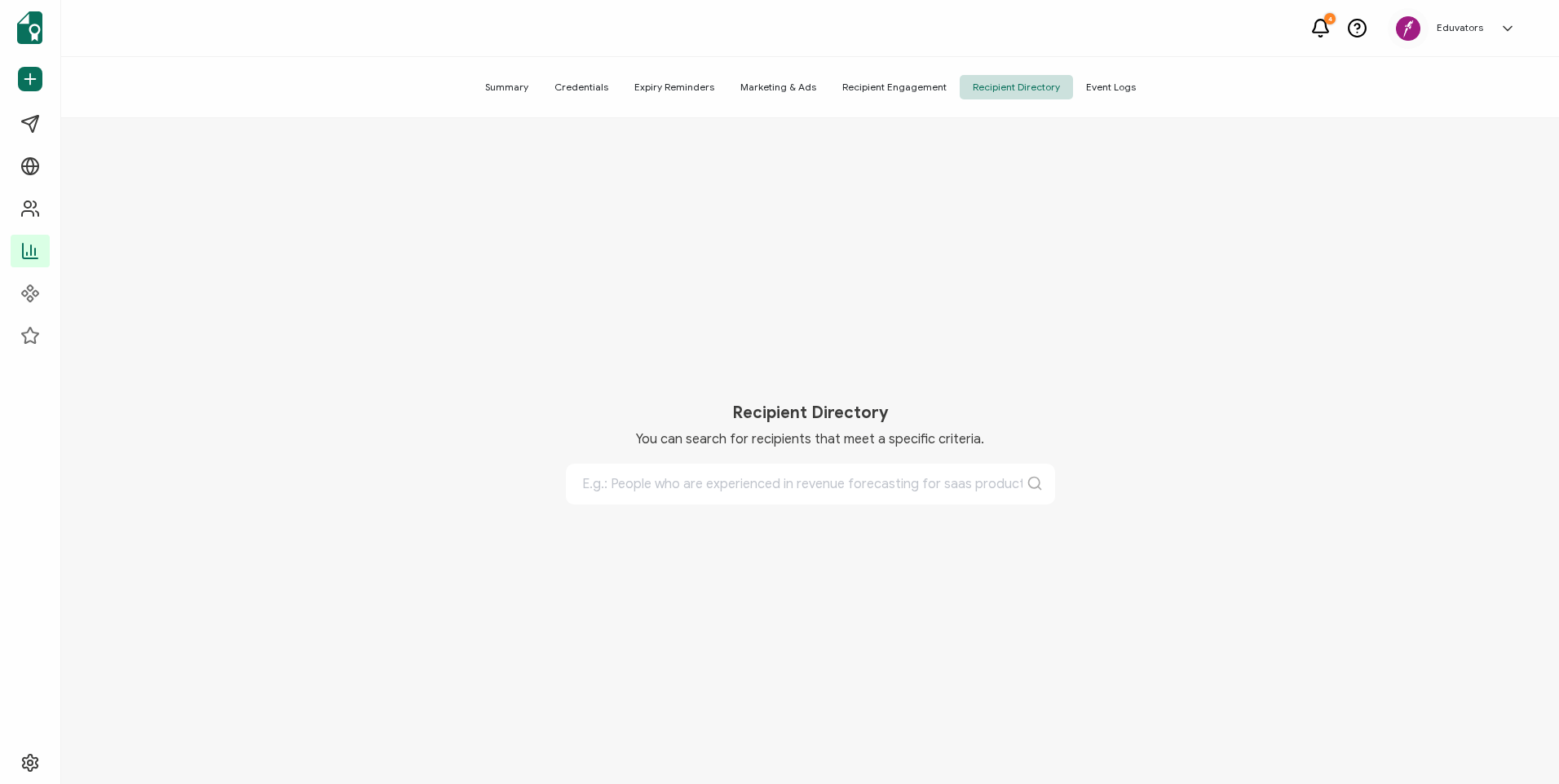 click on "Recipient Engagement" at bounding box center [894, 87] 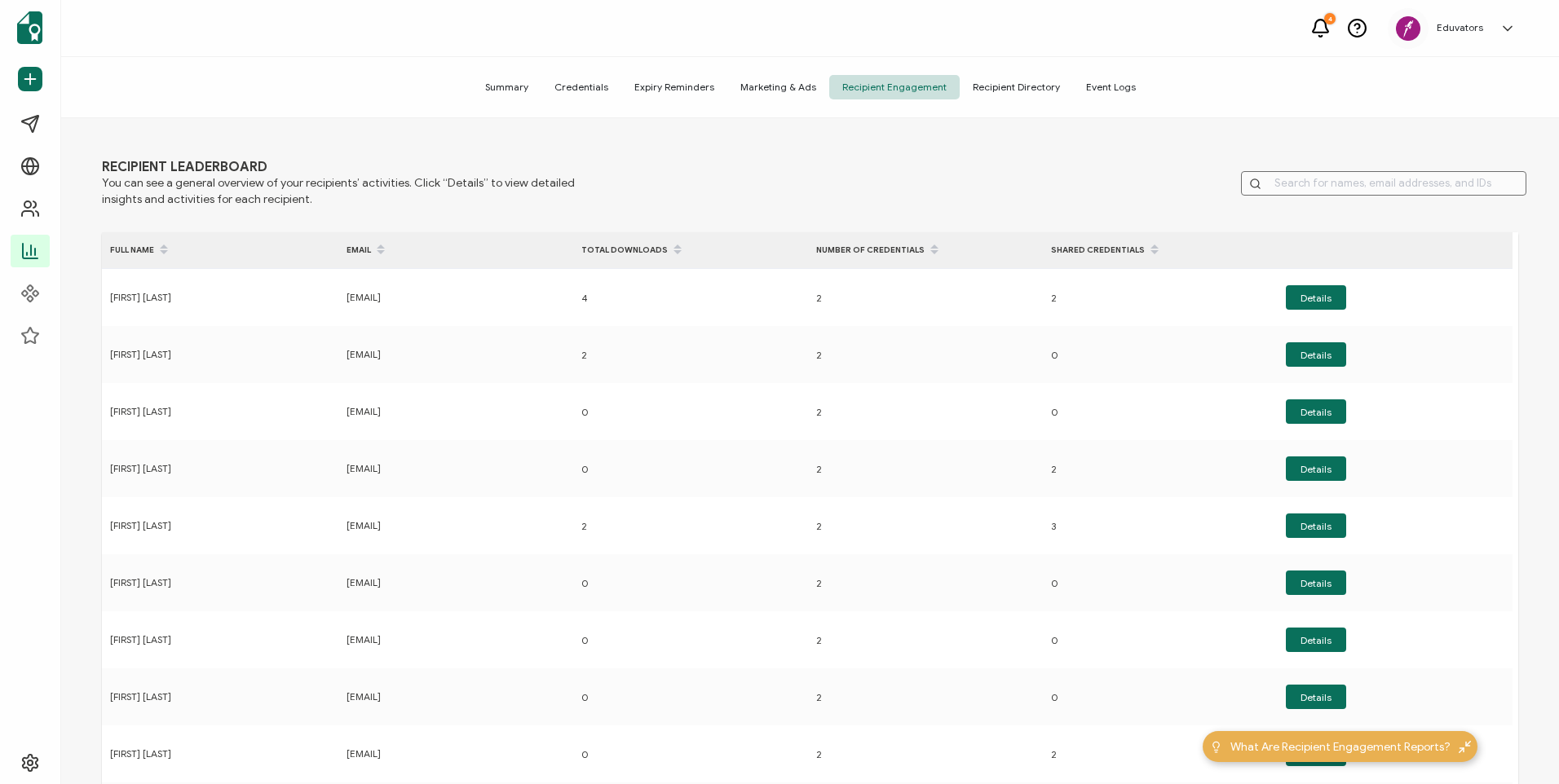 click on "Marketing & Ads" at bounding box center (778, 87) 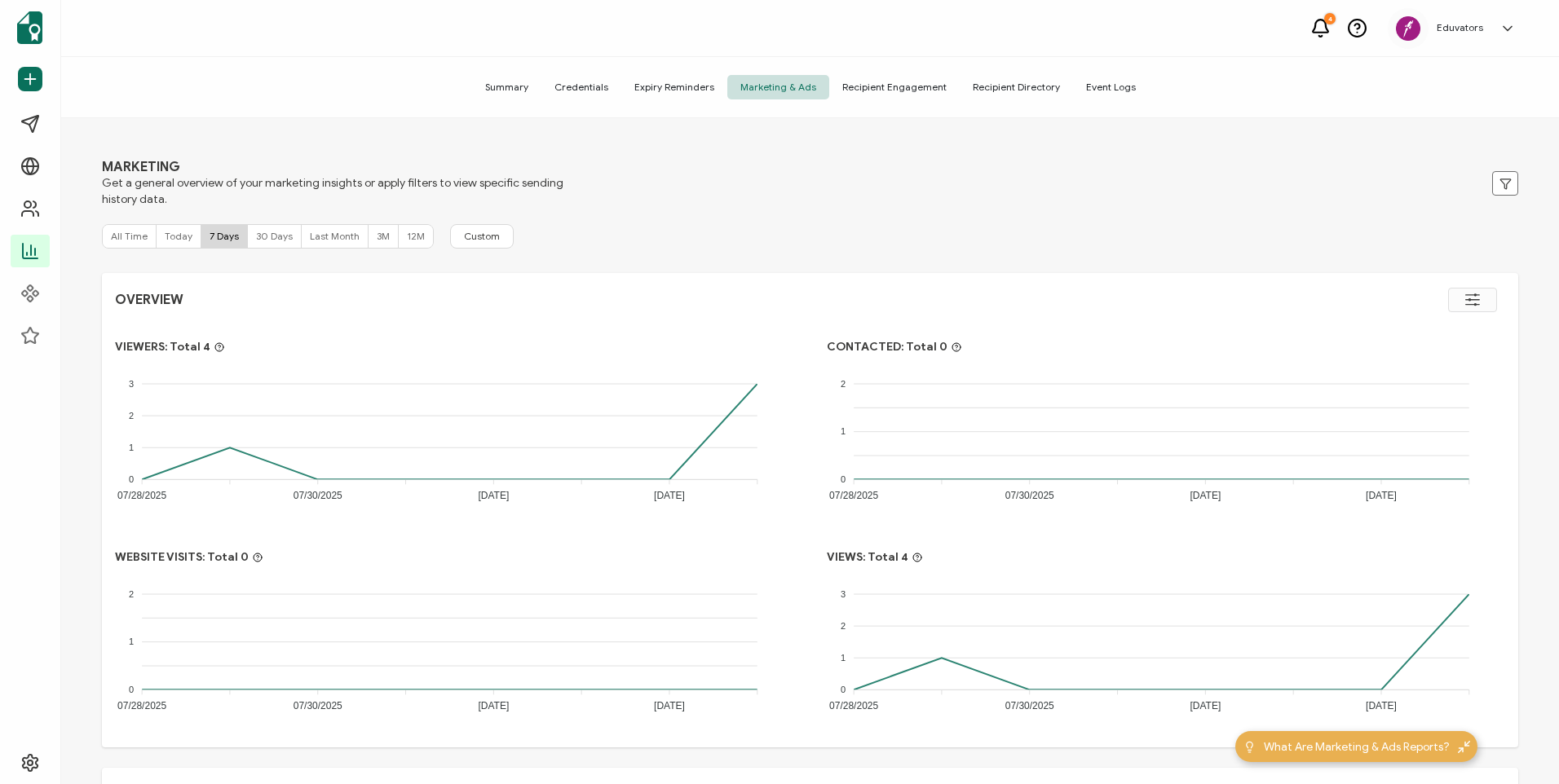 click on "Expiry Reminders" at bounding box center (674, 87) 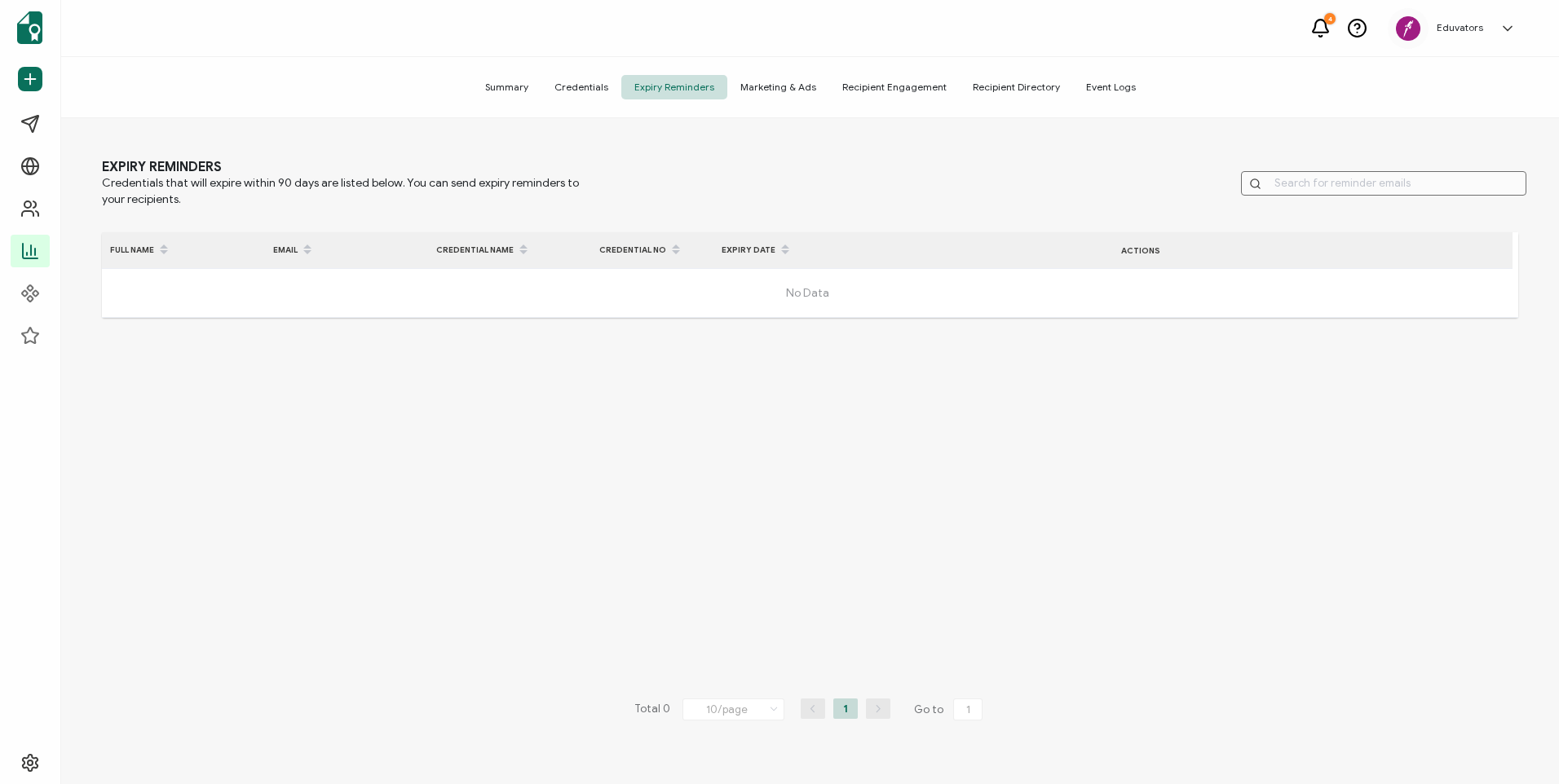 click on "Credentials" at bounding box center [581, 87] 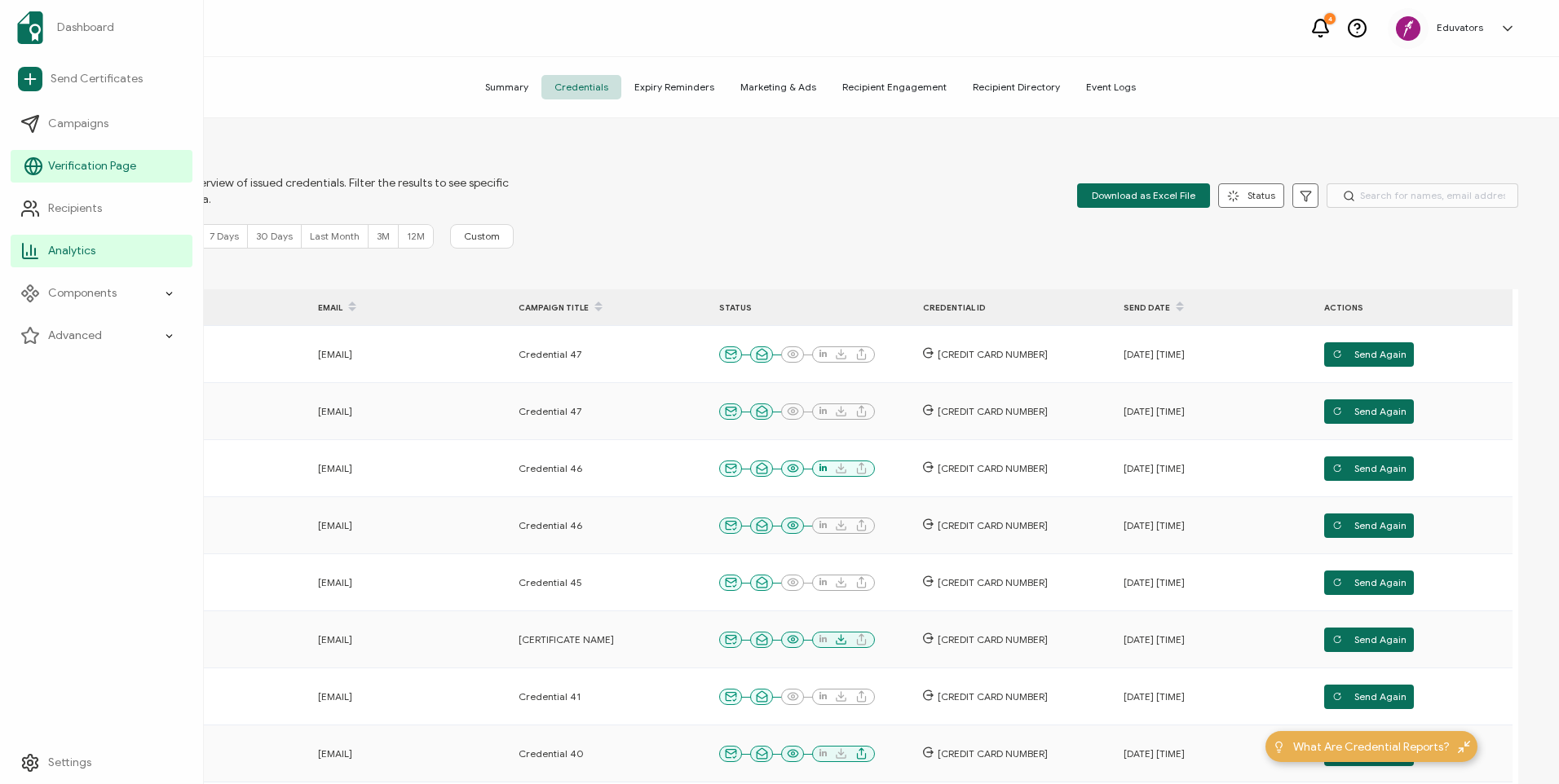 click 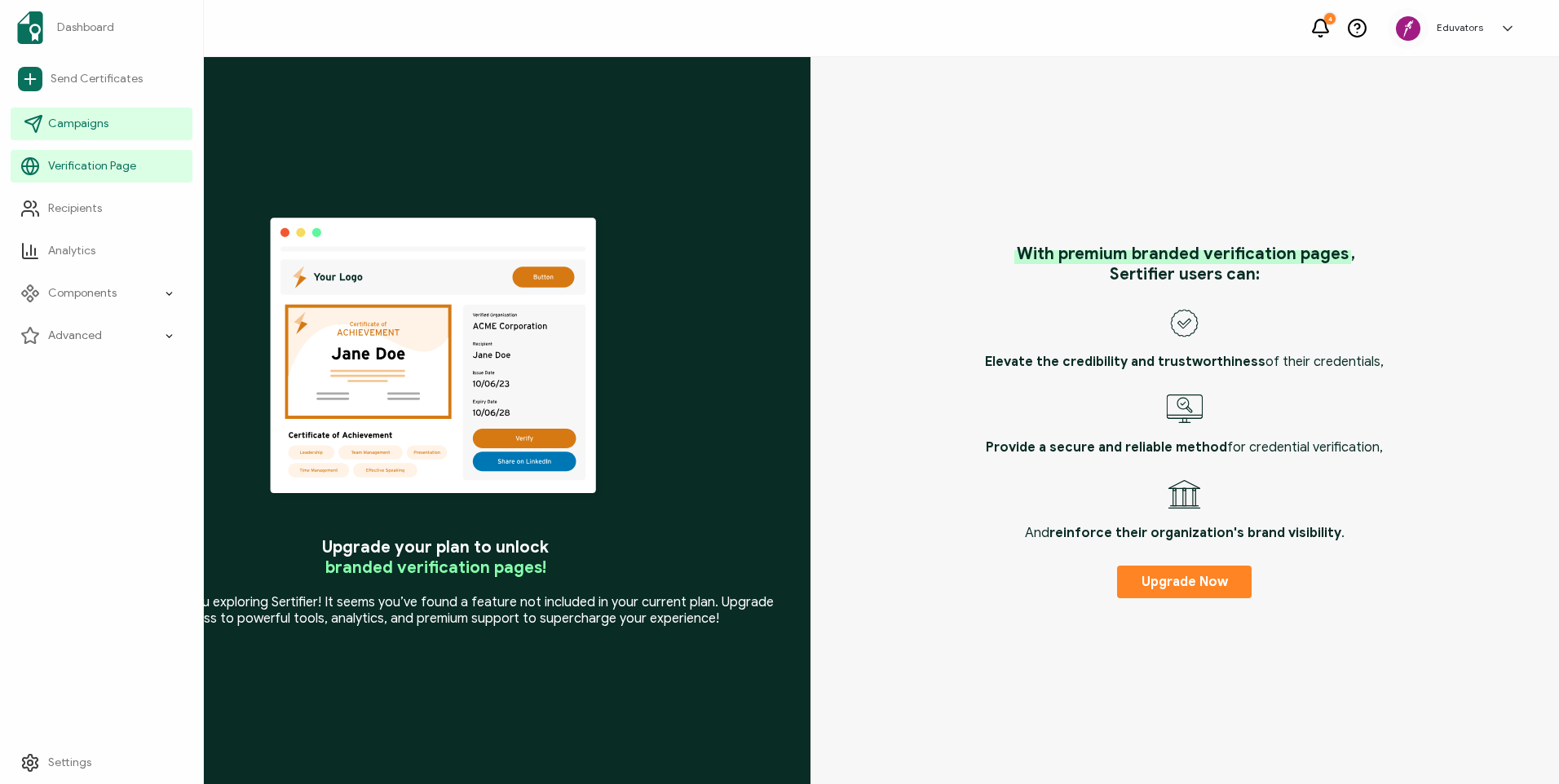 click on "Campaigns" at bounding box center (78, 124) 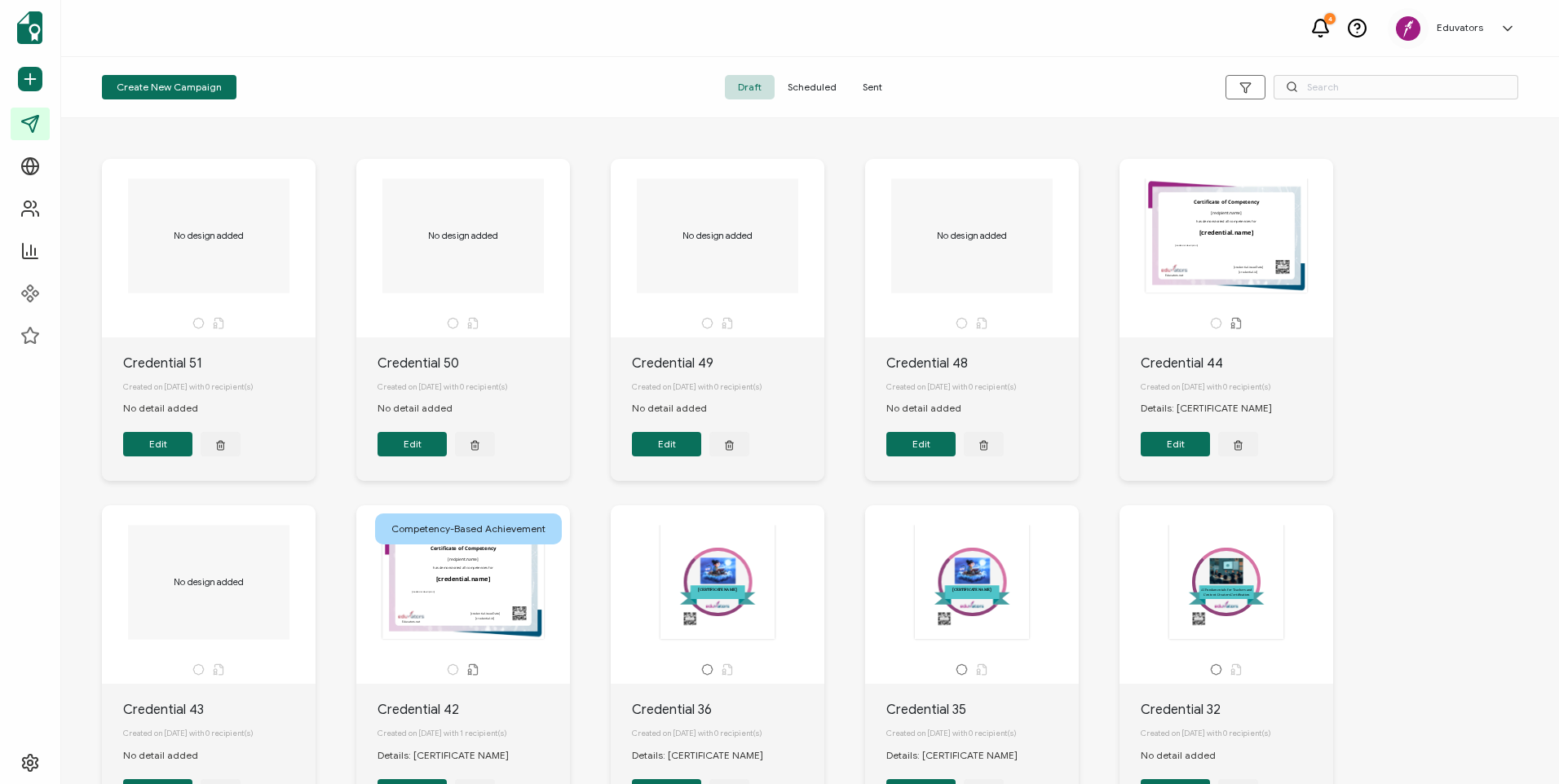 click on "Sent" at bounding box center [872, 87] 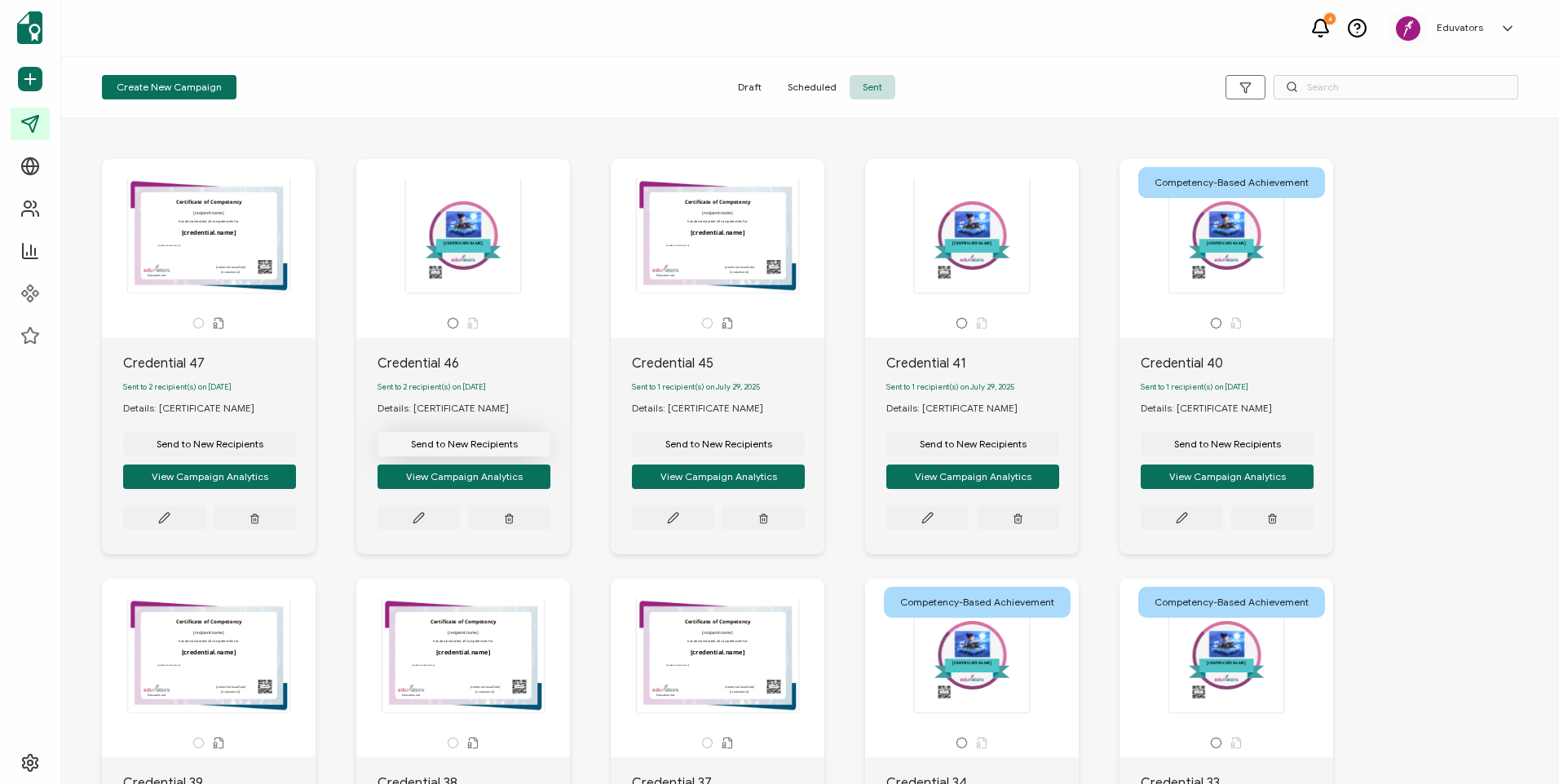 click on "Send to New Recipients" at bounding box center (210, 444) 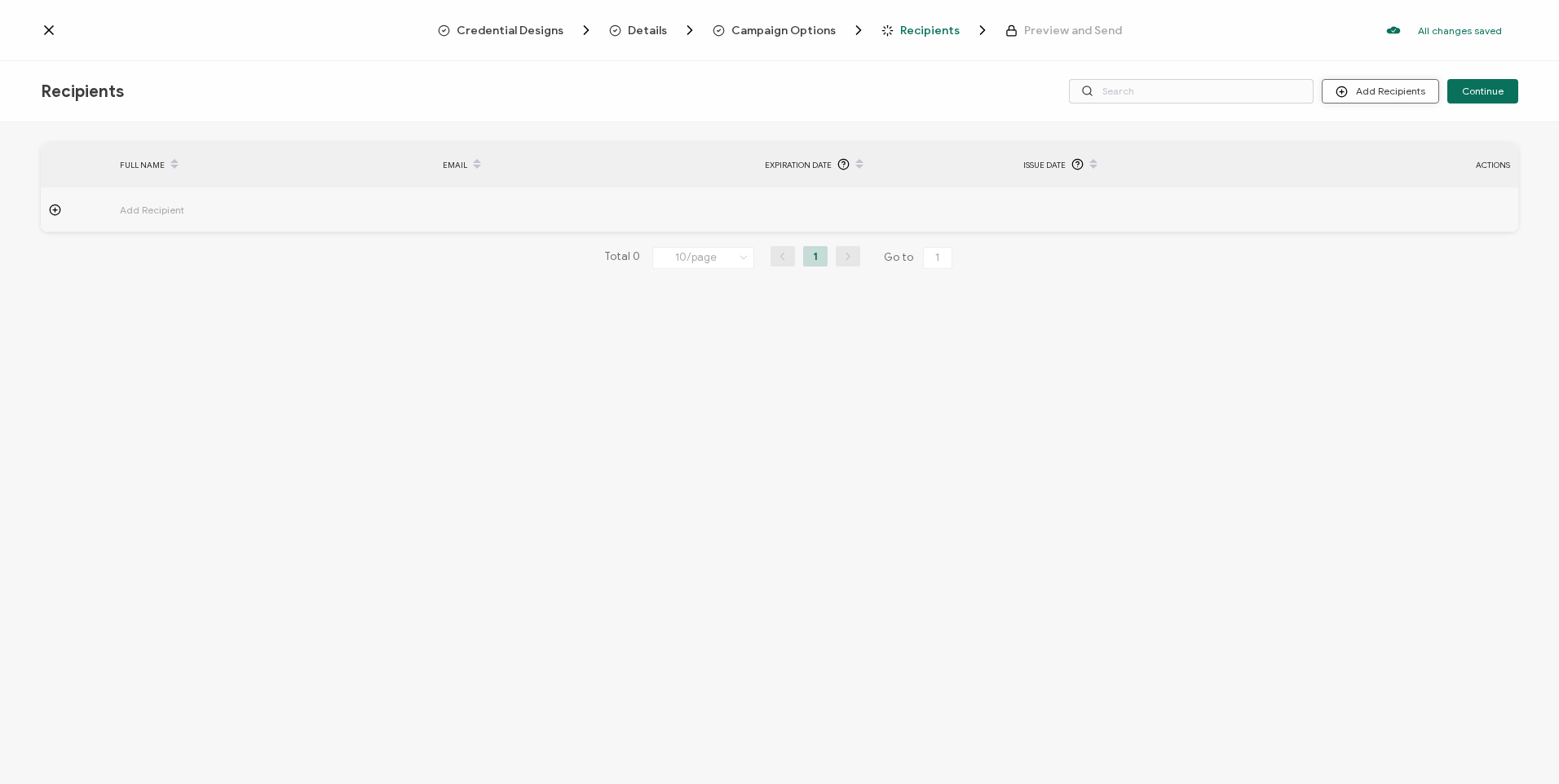 click on "Add Recipients" at bounding box center (1380, 91) 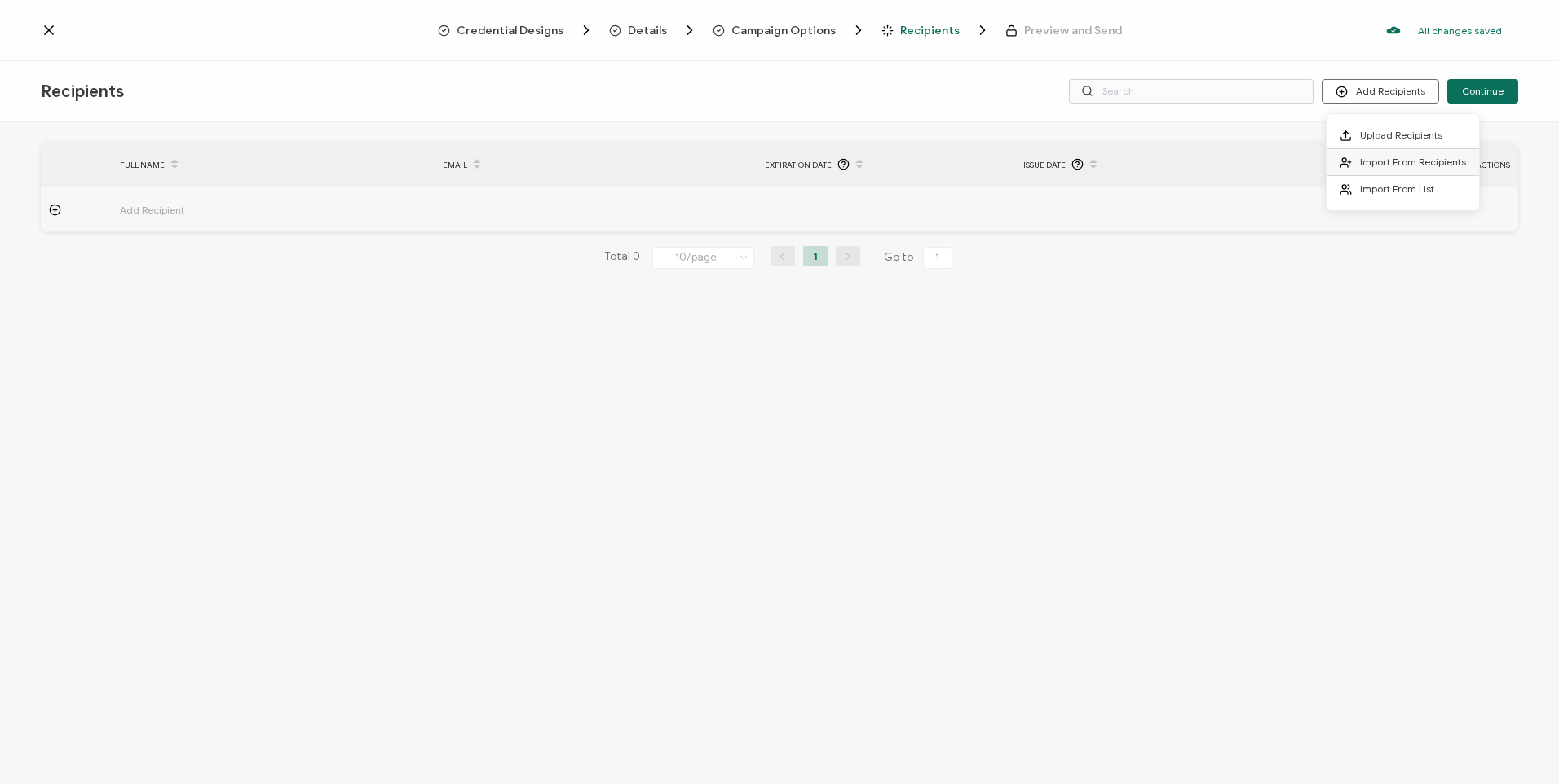 click on "Import From Recipients" at bounding box center [1413, 161] 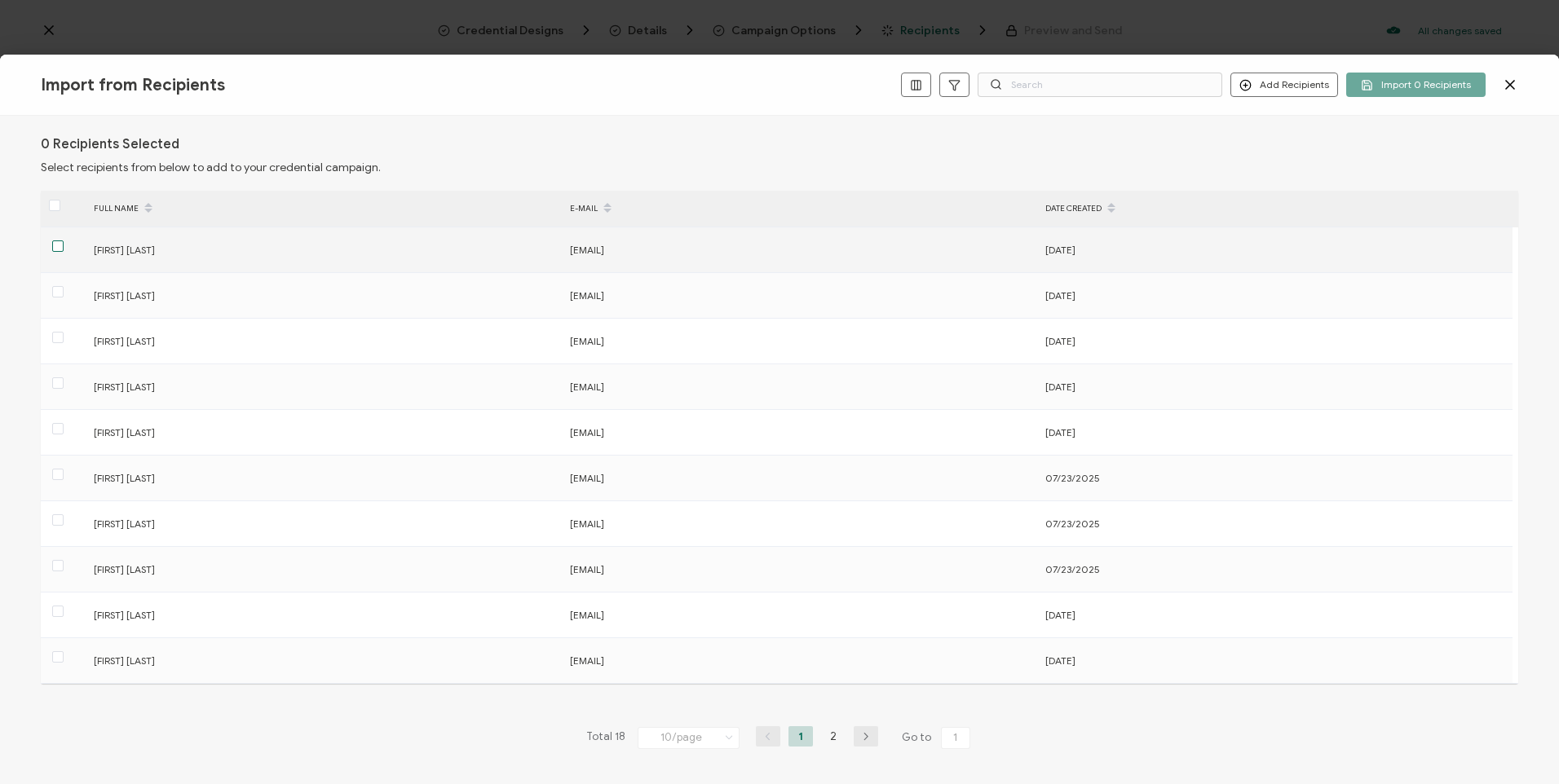 click at bounding box center (58, 246) 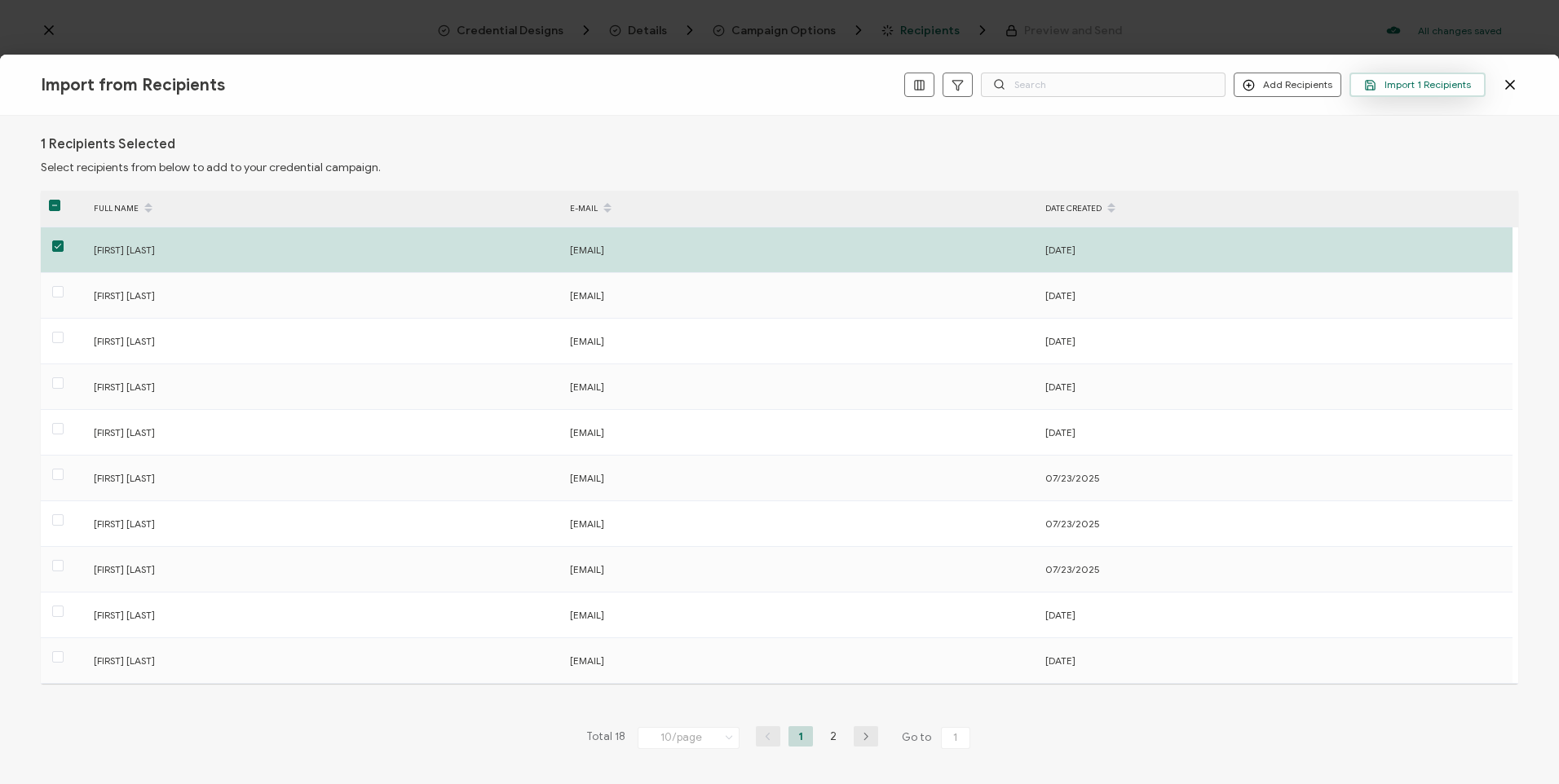 click on "Import 1 Recipients" at bounding box center (1417, 85) 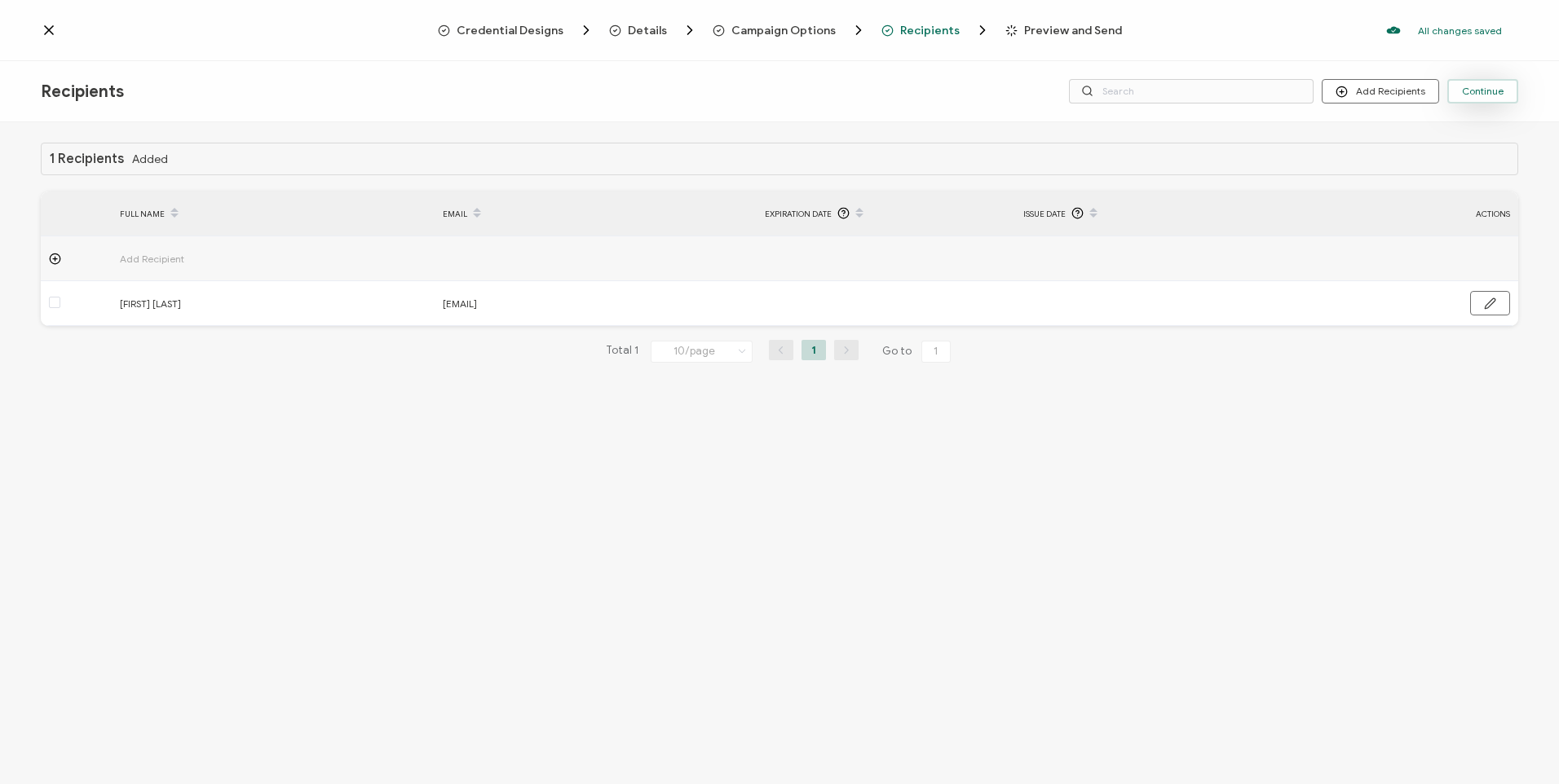 click on "Continue" at bounding box center [1482, 91] 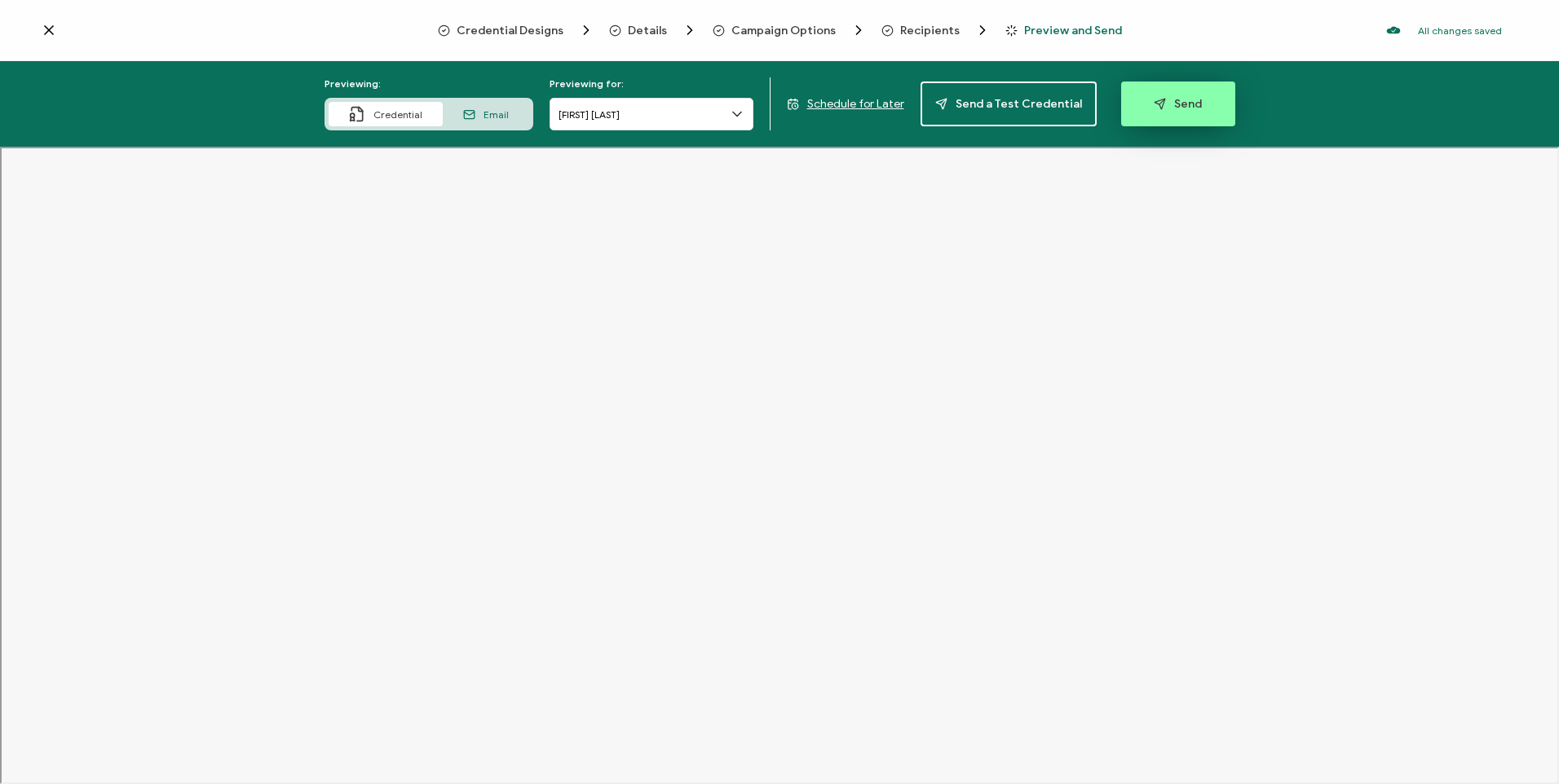click on "Send" at bounding box center [1177, 104] 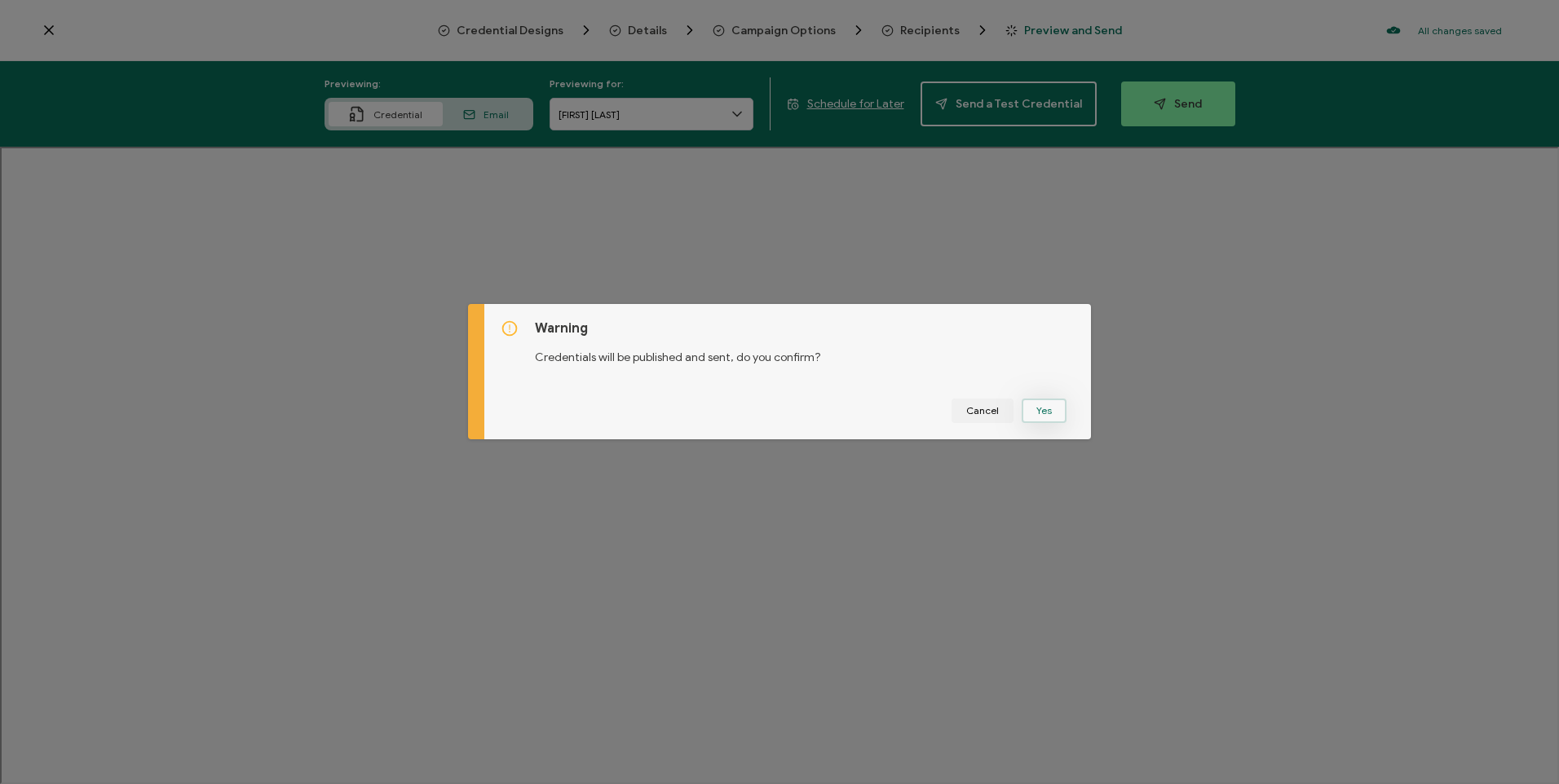 click on "Yes" at bounding box center (1044, 411) 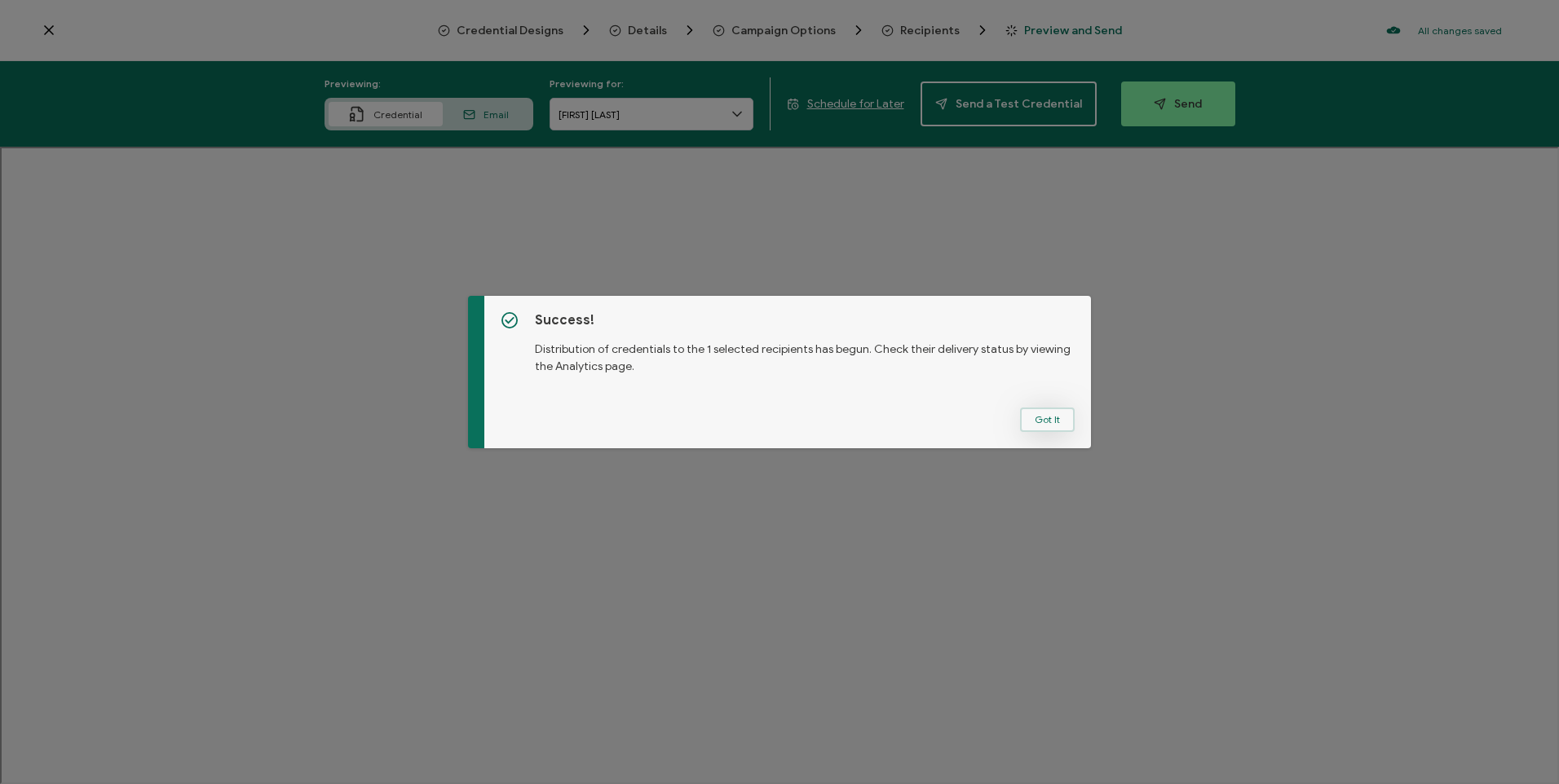click on "Got It" at bounding box center (1047, 420) 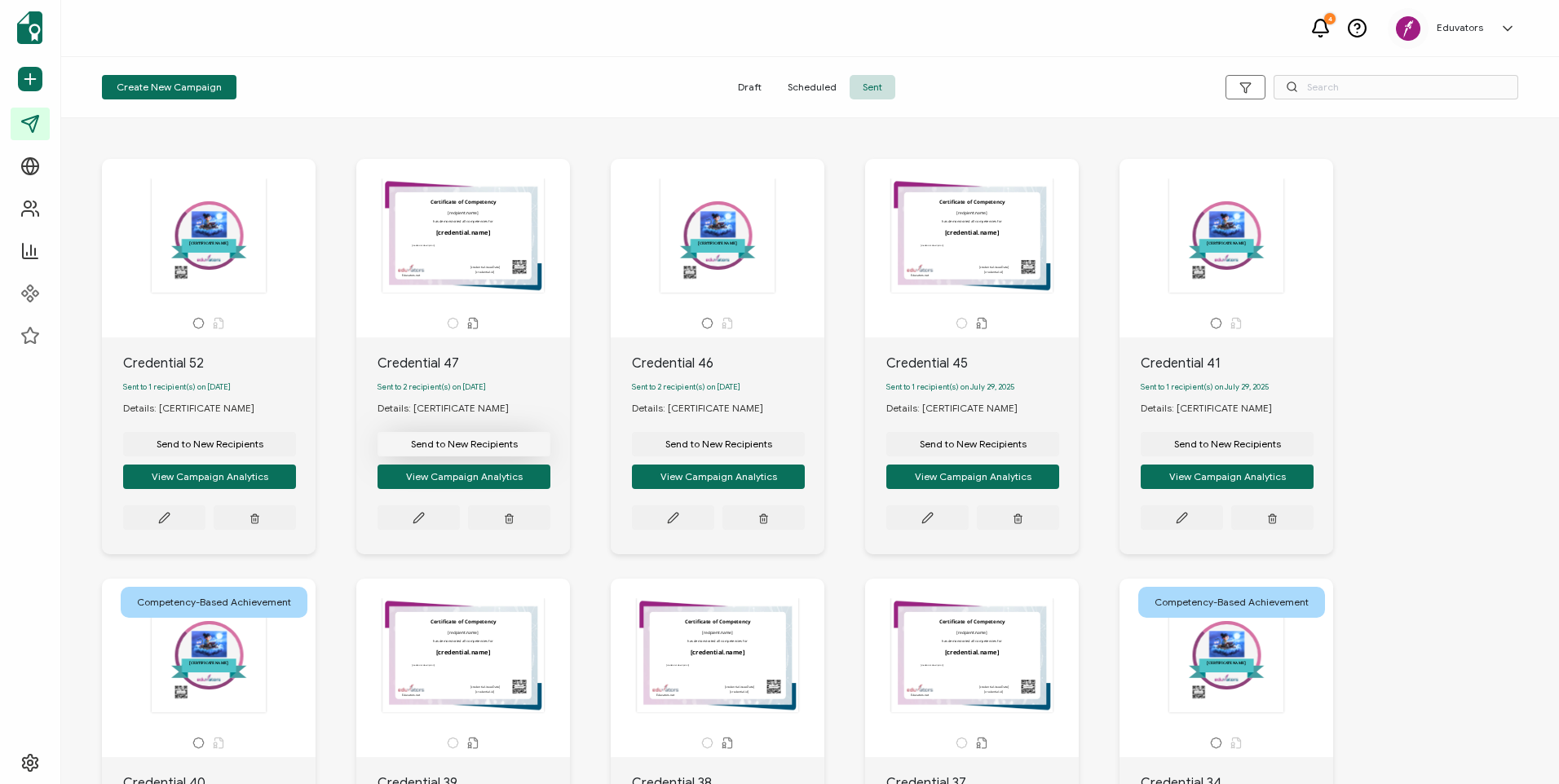 click on "Send to New Recipients" at bounding box center [210, 444] 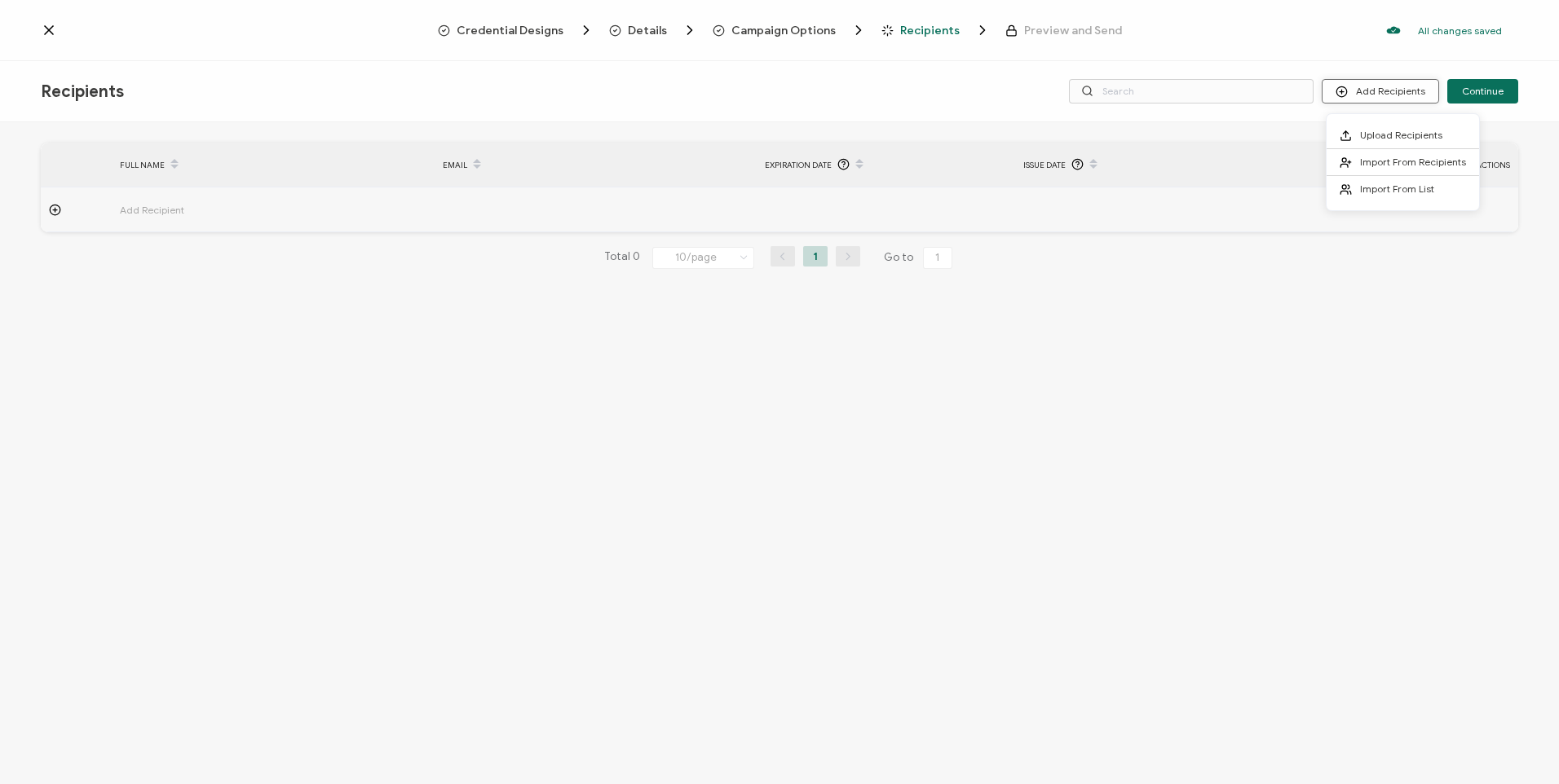 click on "Add Recipients" at bounding box center [1380, 91] 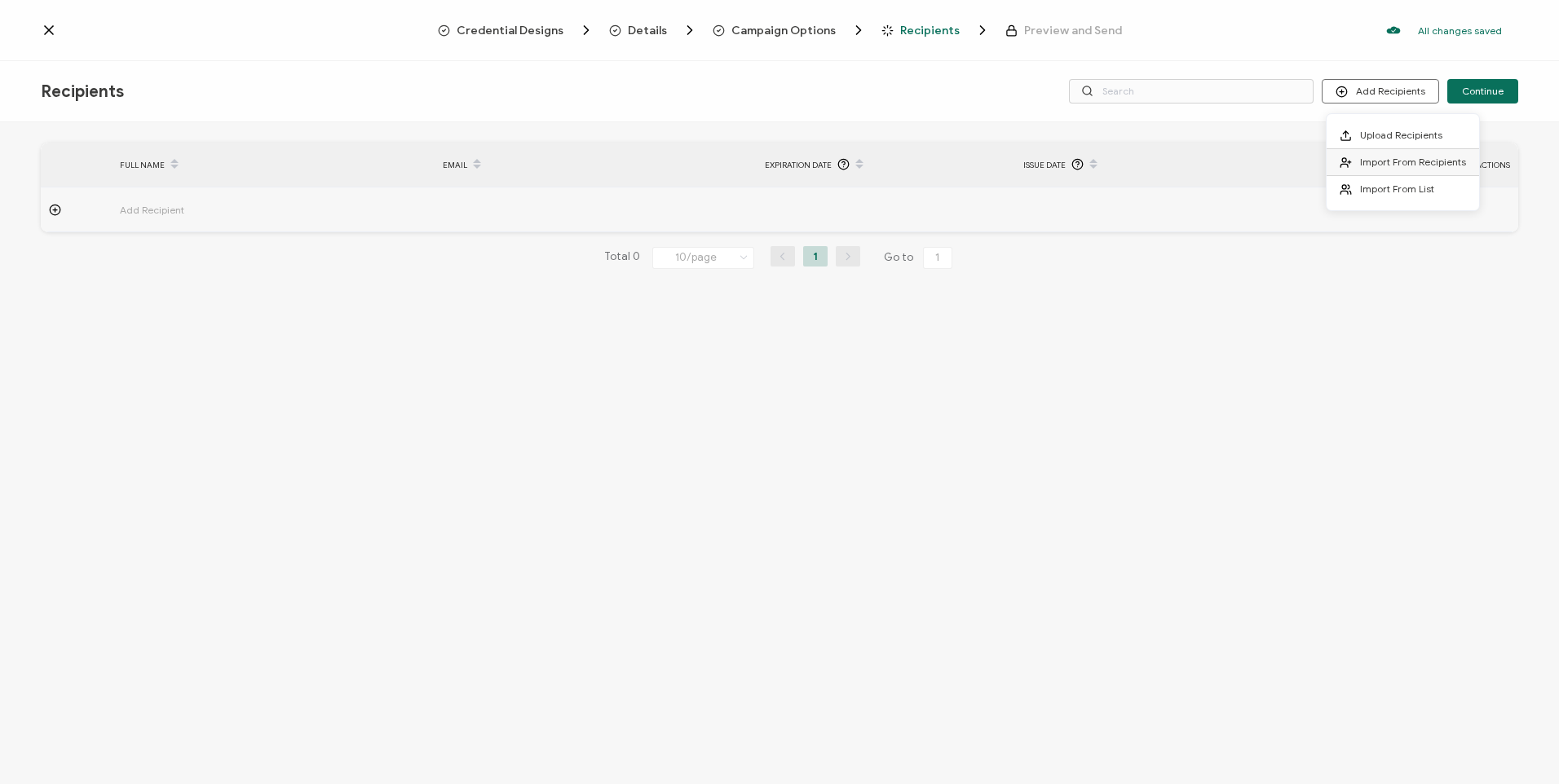 click on "Import From Recipients" at bounding box center [1413, 161] 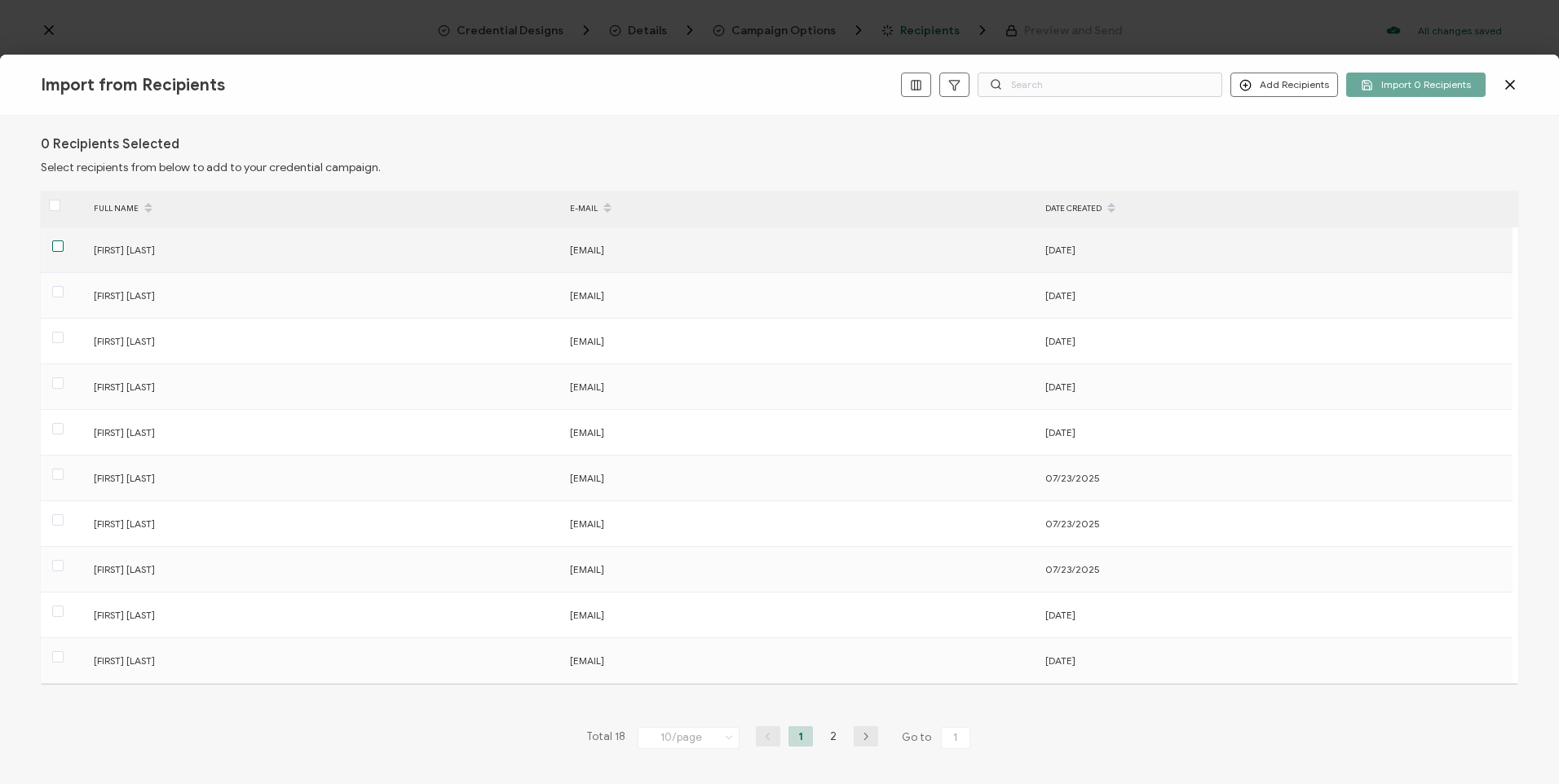 click at bounding box center (58, 246) 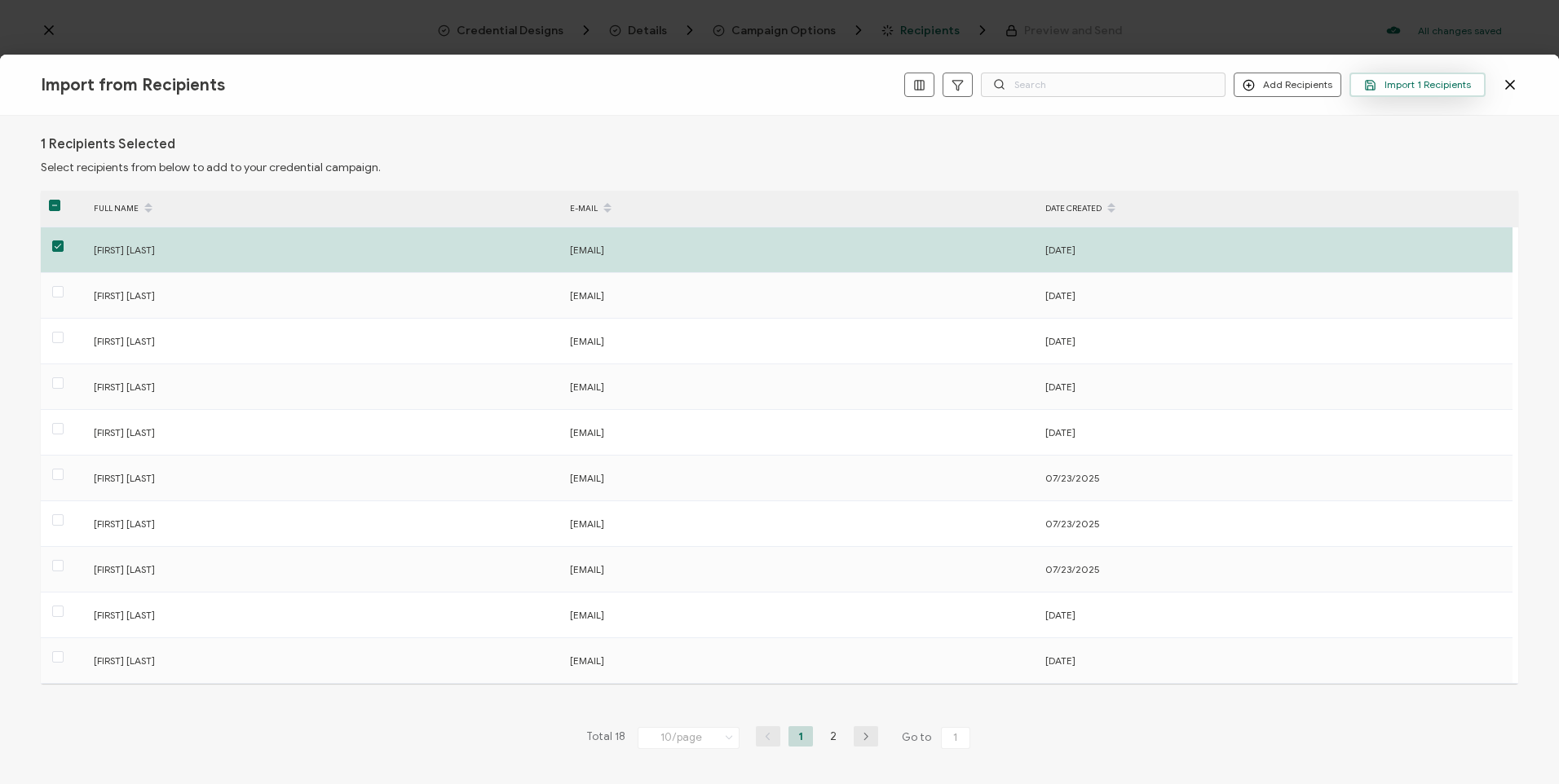 click on "Import 1 Recipients" at bounding box center [1417, 85] 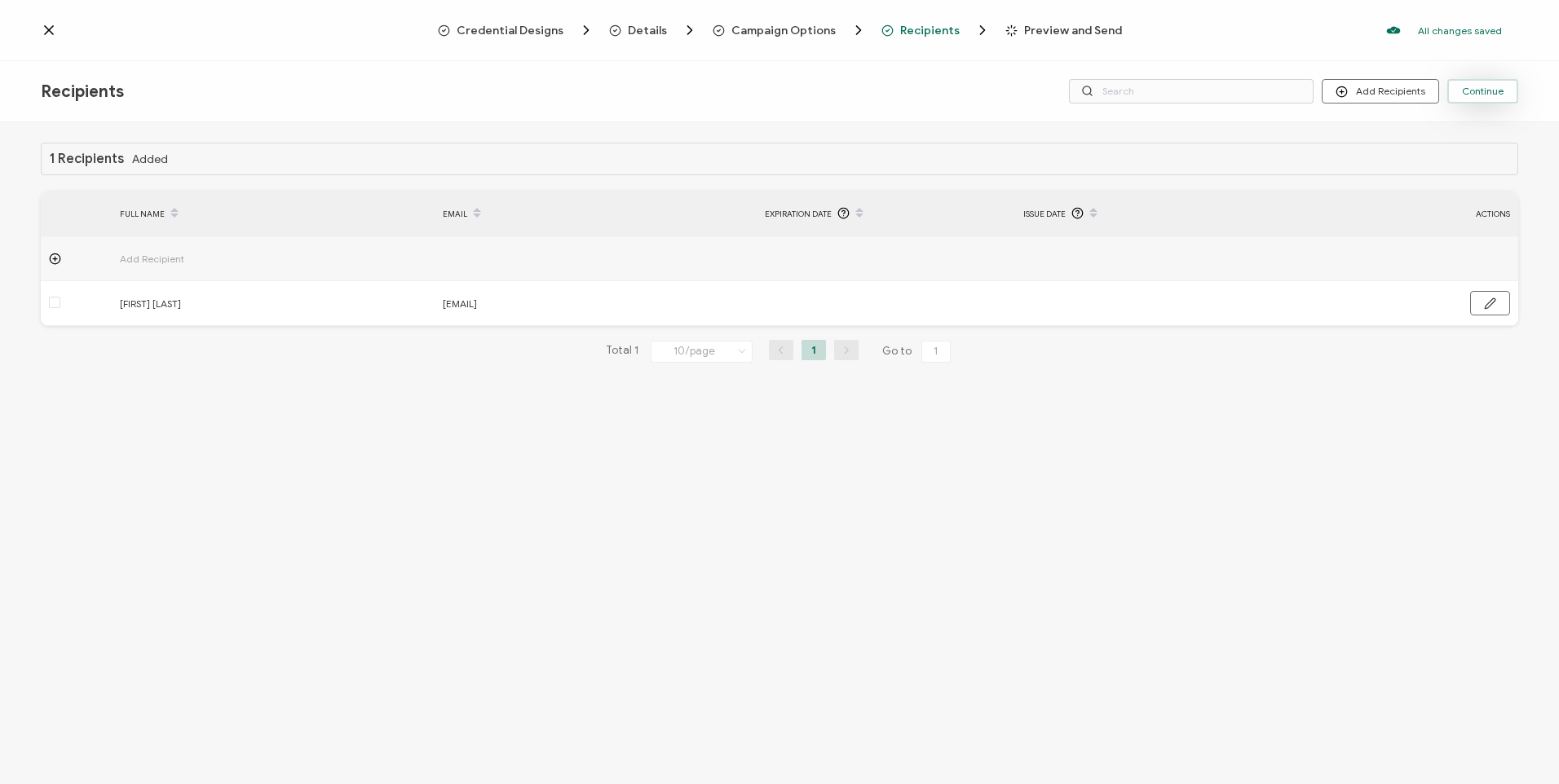 click on "Continue" at bounding box center (1482, 91) 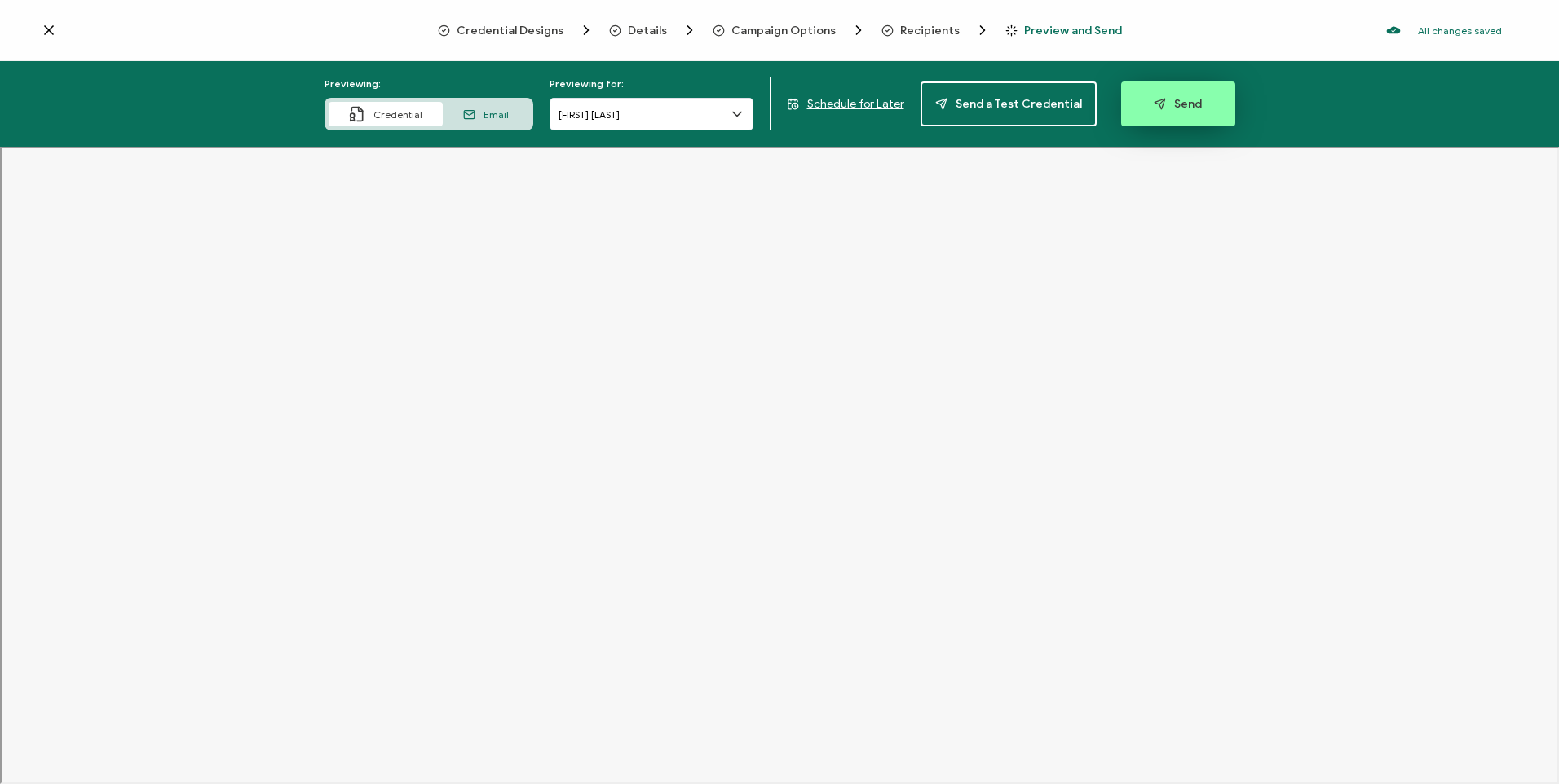 click on "Send" at bounding box center (1177, 104) 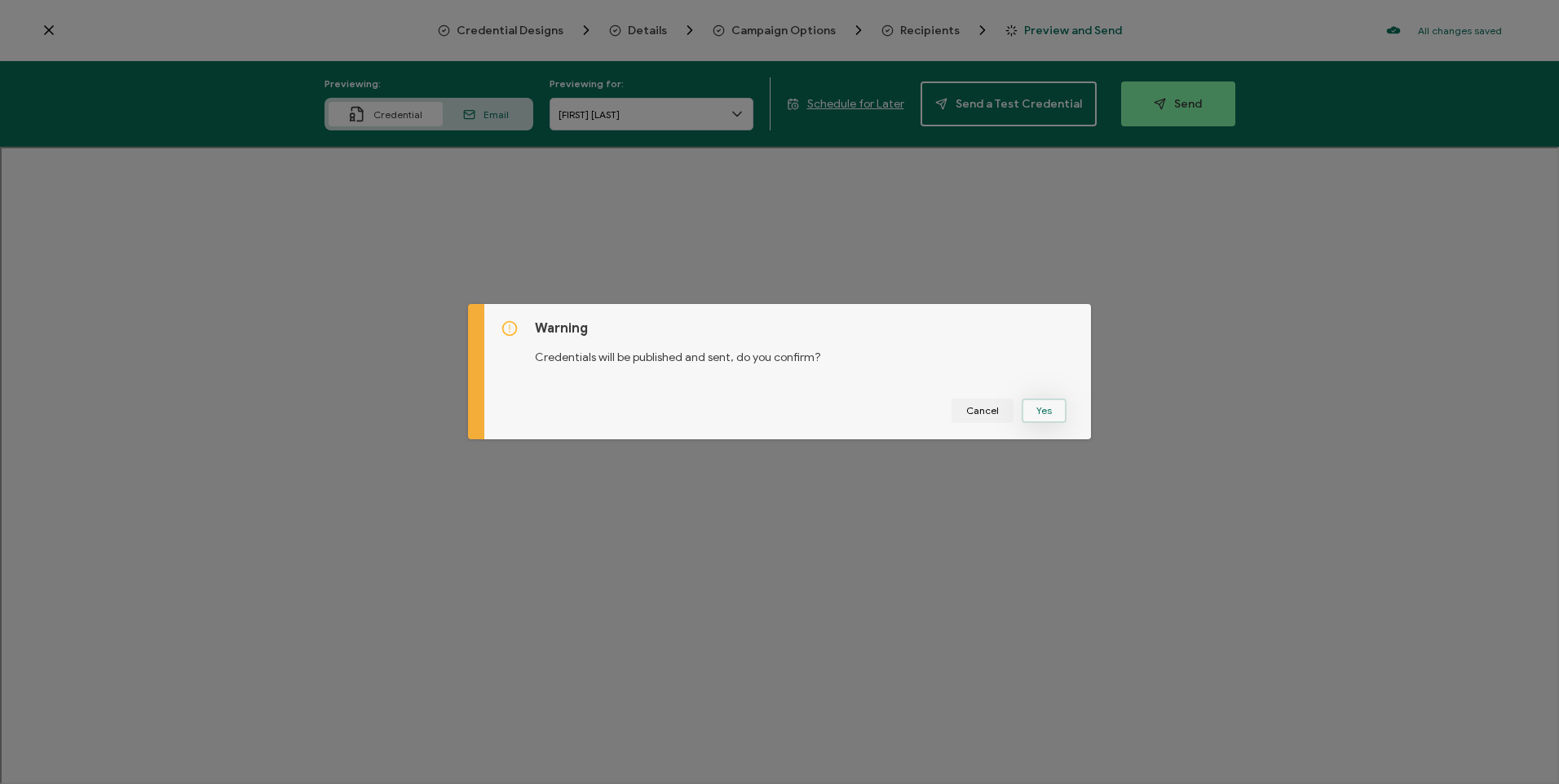 click on "Yes" at bounding box center [1044, 411] 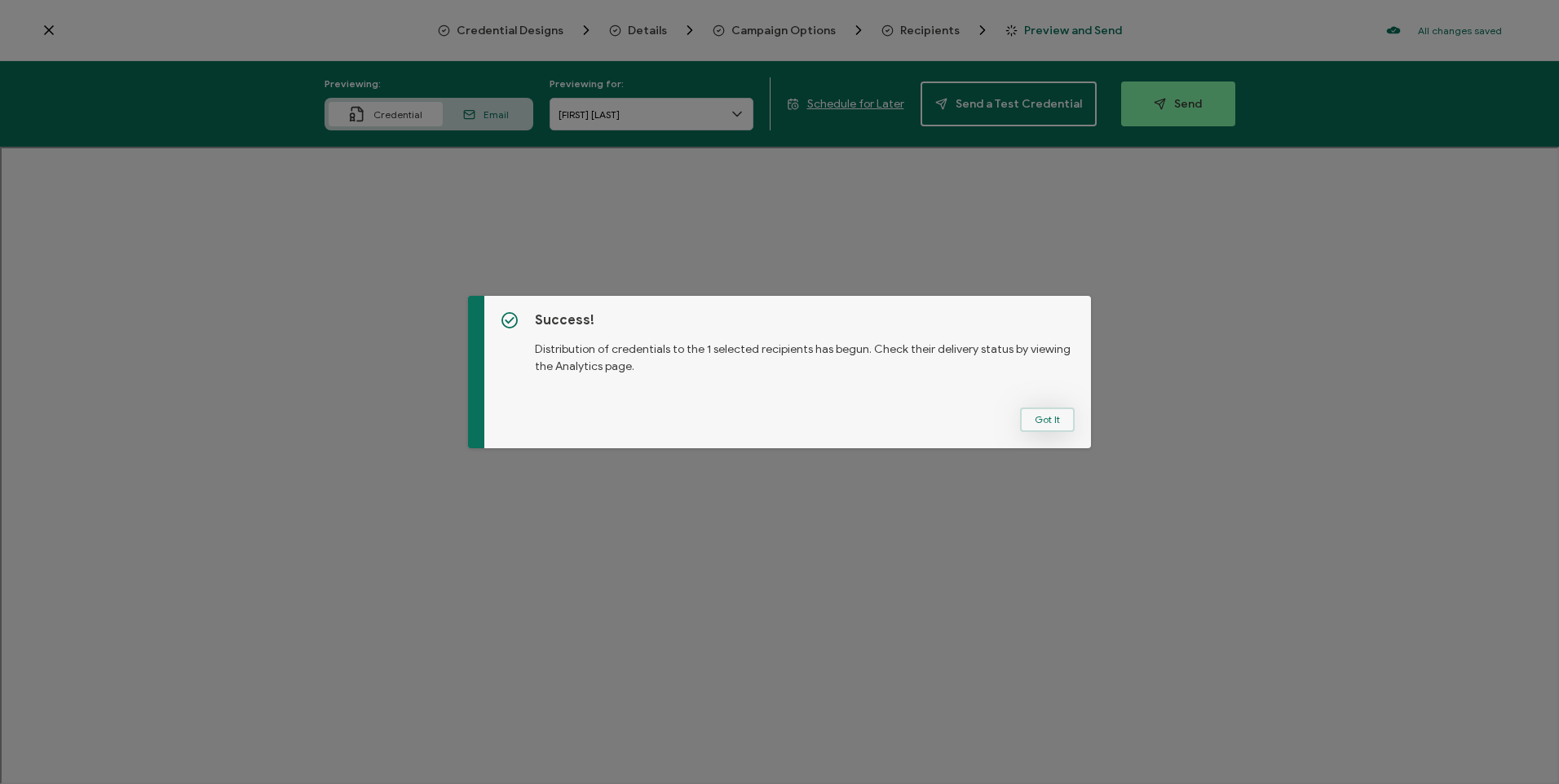 click on "Got It" at bounding box center [1047, 420] 